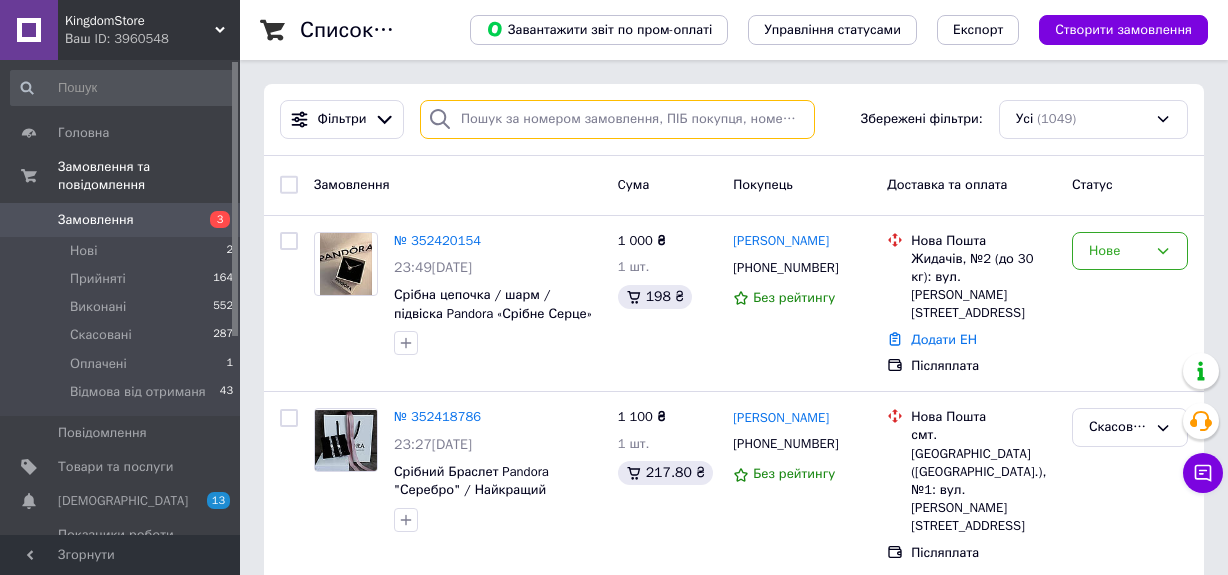 click at bounding box center [617, 119] 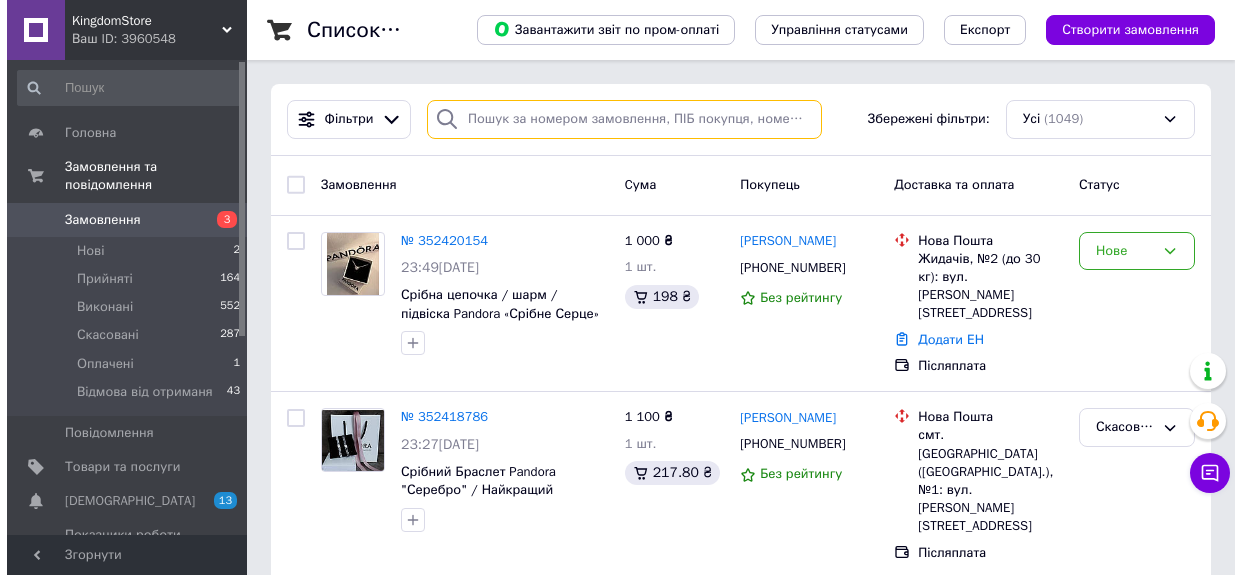 scroll, scrollTop: 0, scrollLeft: 0, axis: both 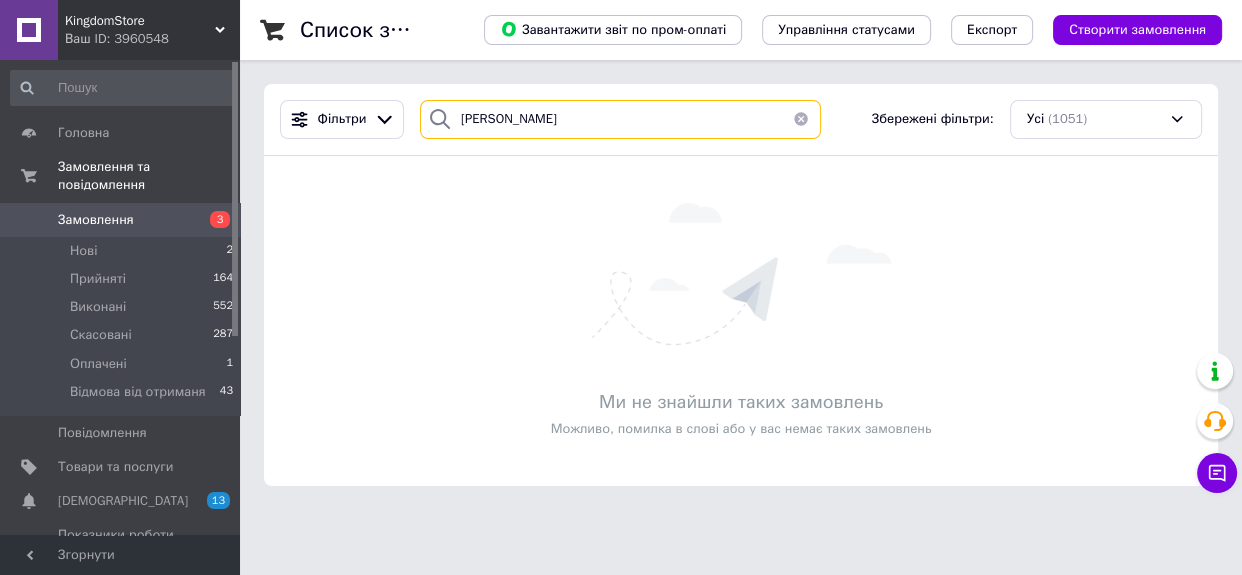 type on "[PERSON_NAME]" 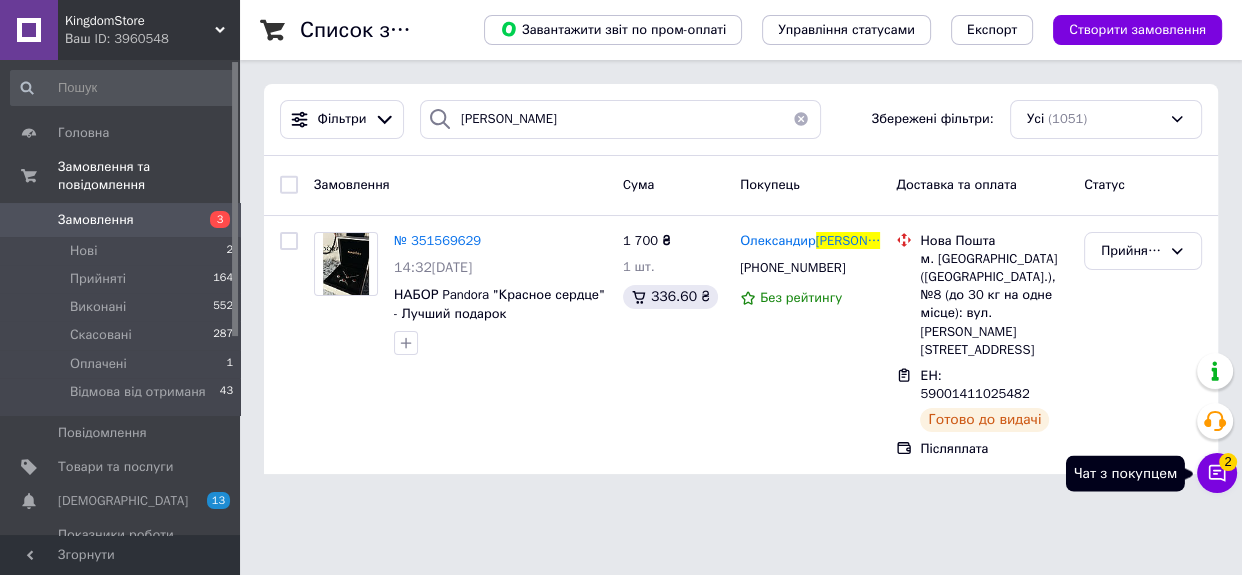 click 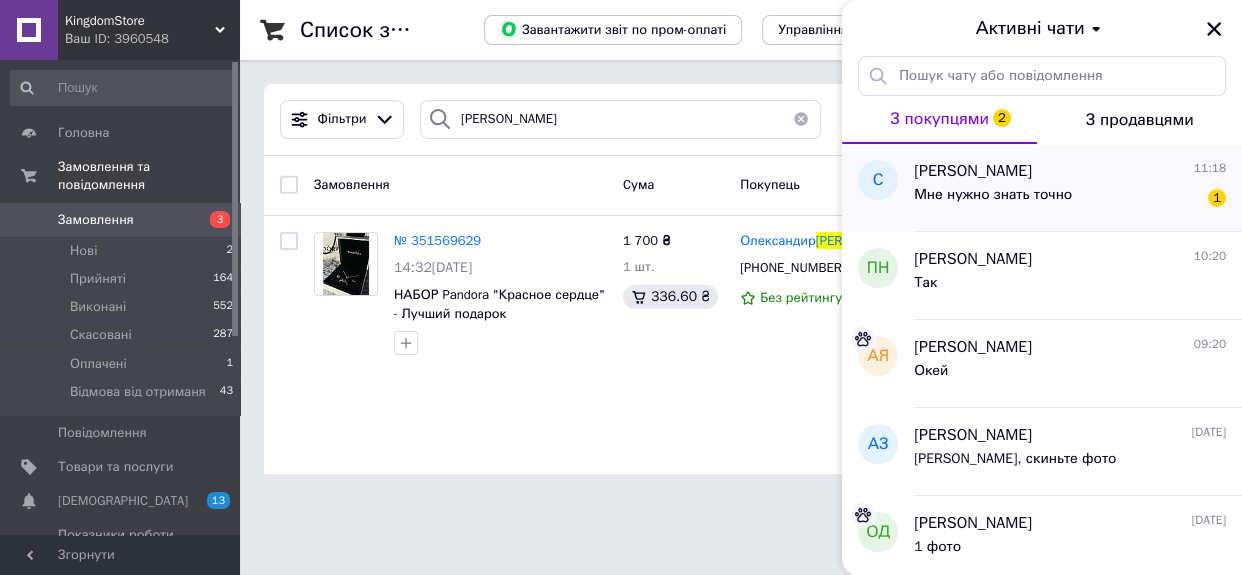 click on "Мне нужно знать точно" at bounding box center [993, 201] 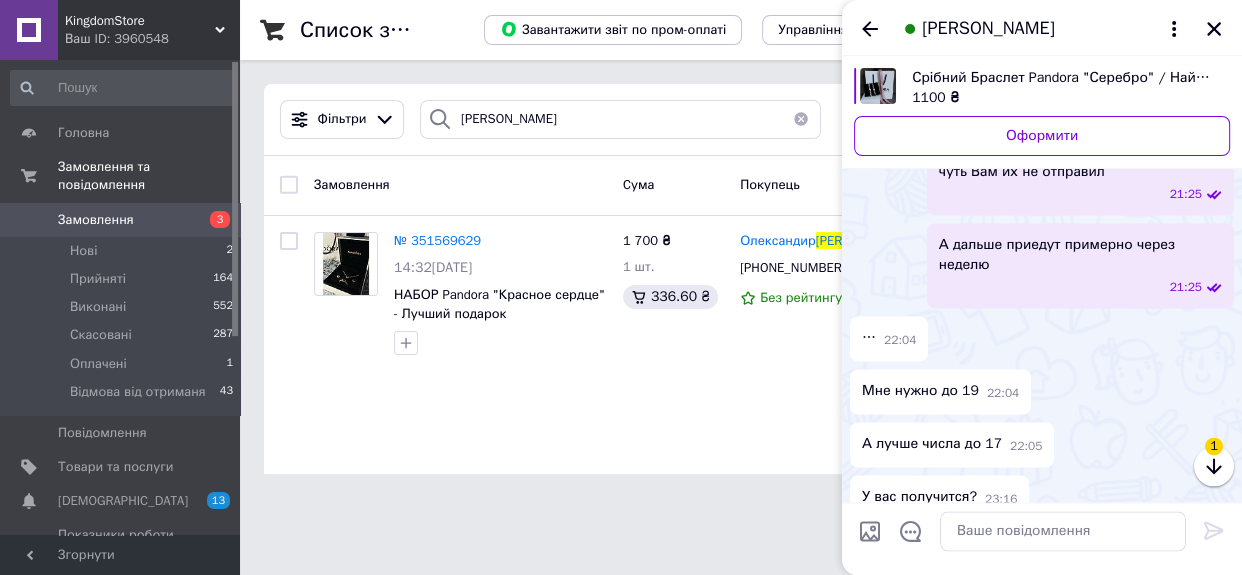 scroll, scrollTop: 2744, scrollLeft: 0, axis: vertical 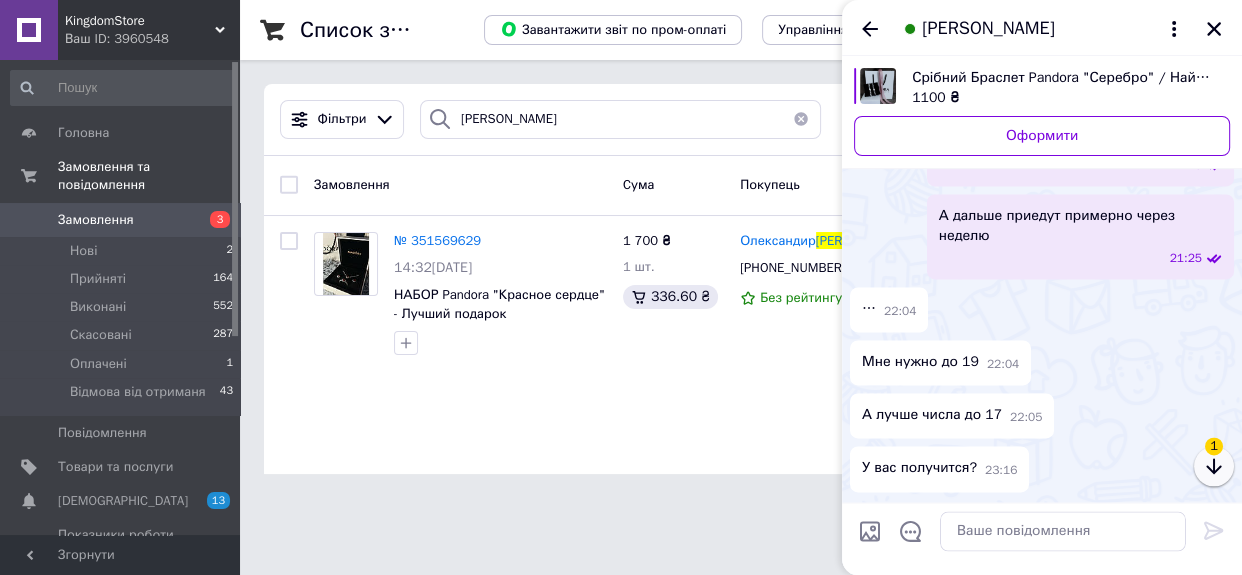 click 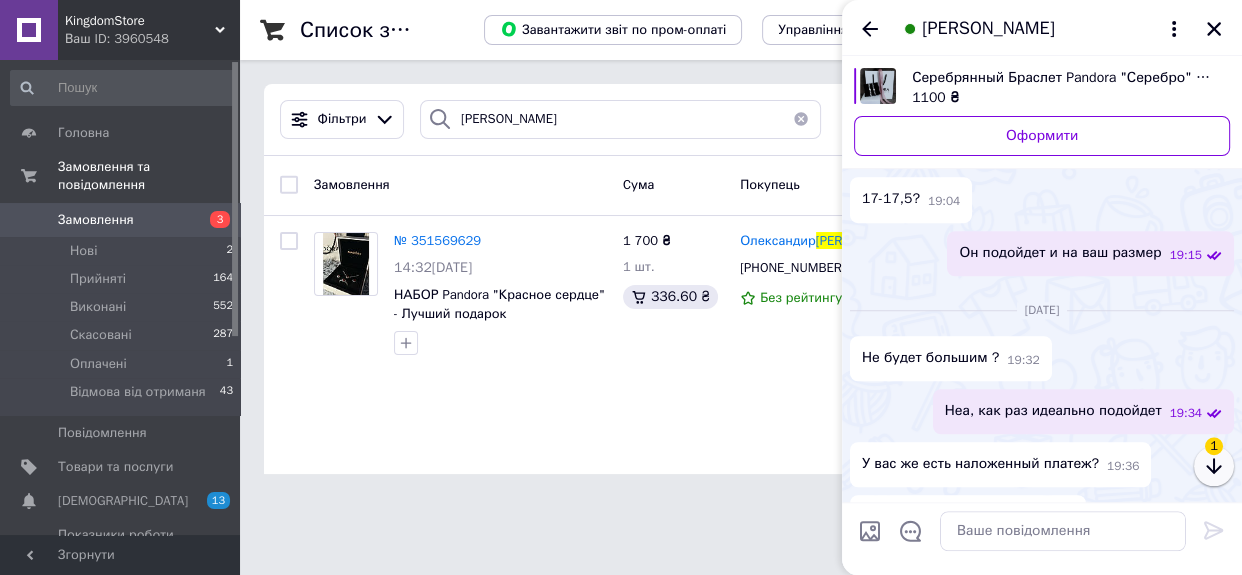 click 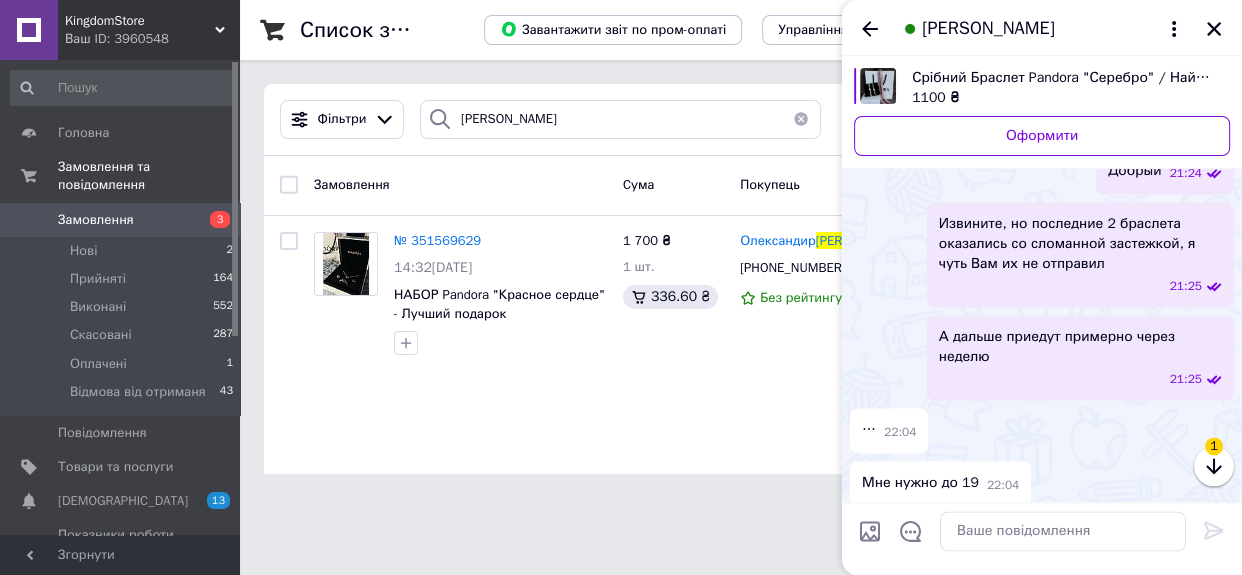 scroll, scrollTop: 2780, scrollLeft: 0, axis: vertical 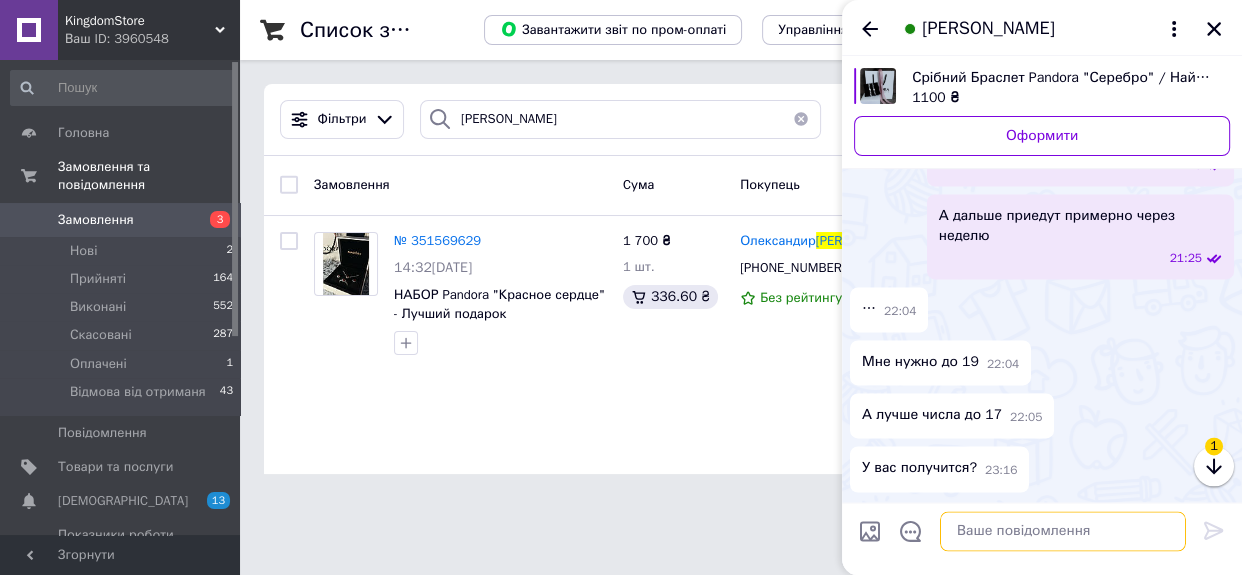 click at bounding box center (1063, 531) 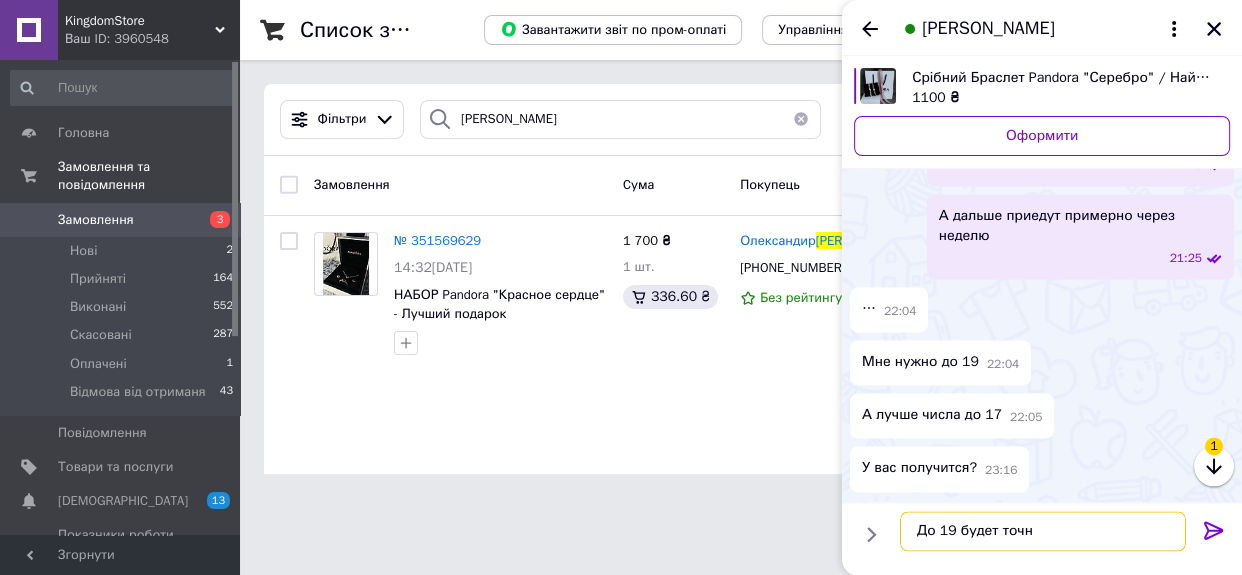type on "До 19 будет точно" 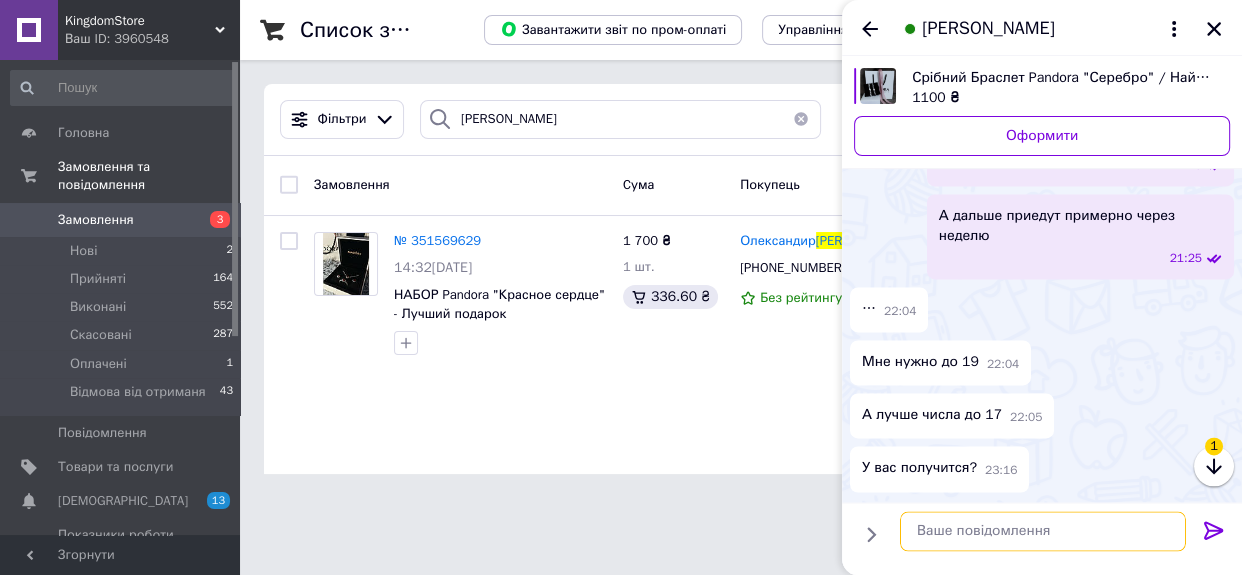 scroll, scrollTop: 2798, scrollLeft: 0, axis: vertical 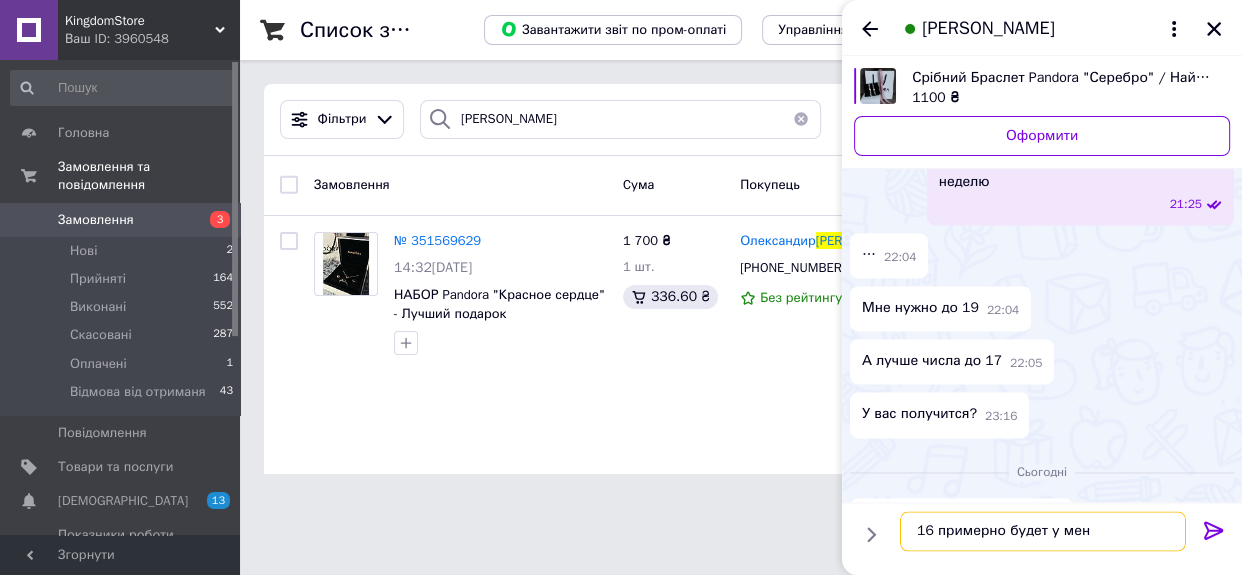 type on "16 примерно будет у меня" 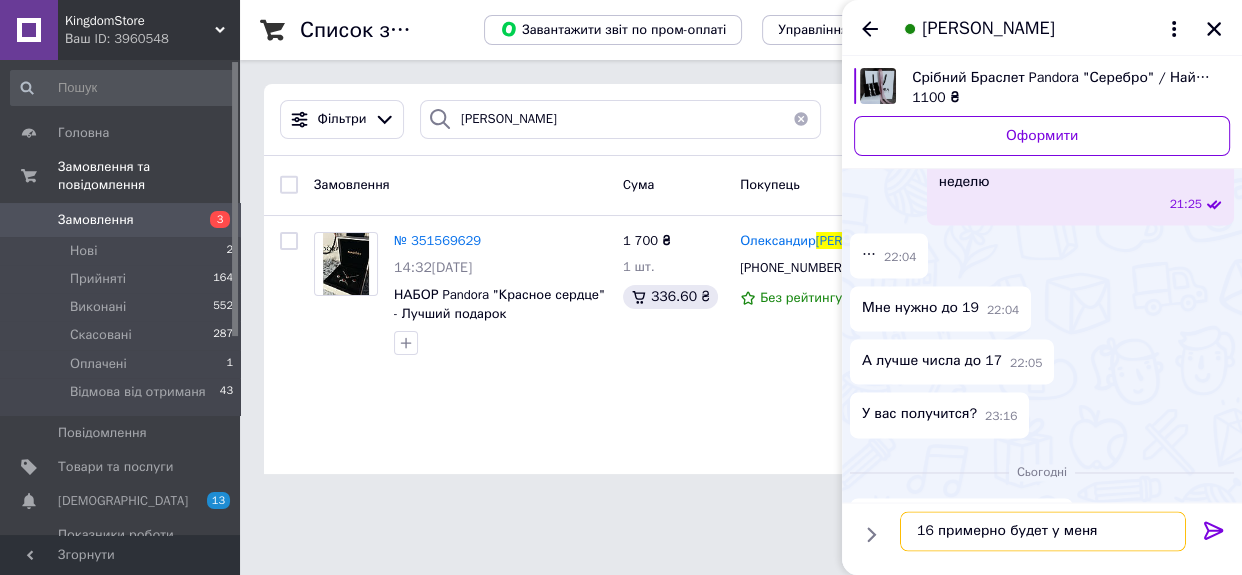 type 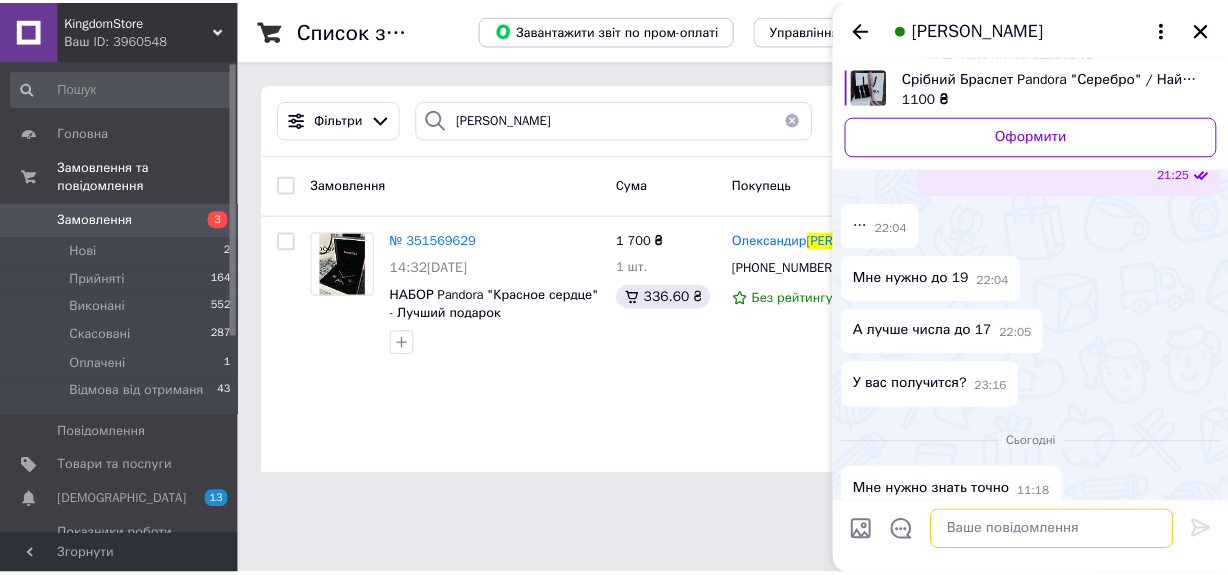 scroll, scrollTop: 2850, scrollLeft: 0, axis: vertical 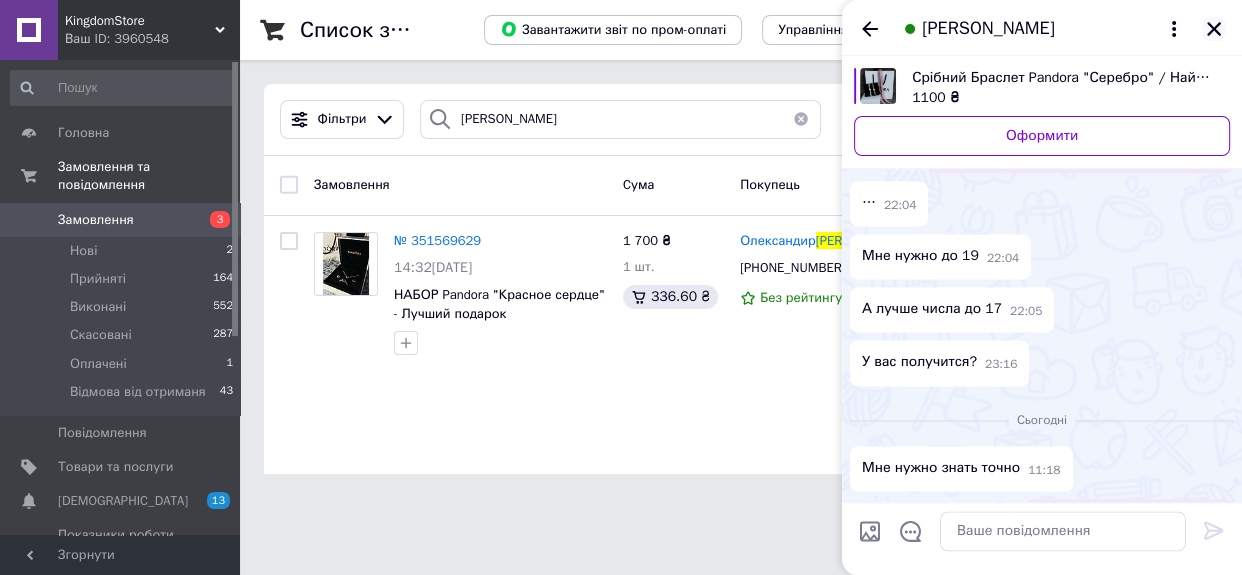 click at bounding box center [1214, 29] 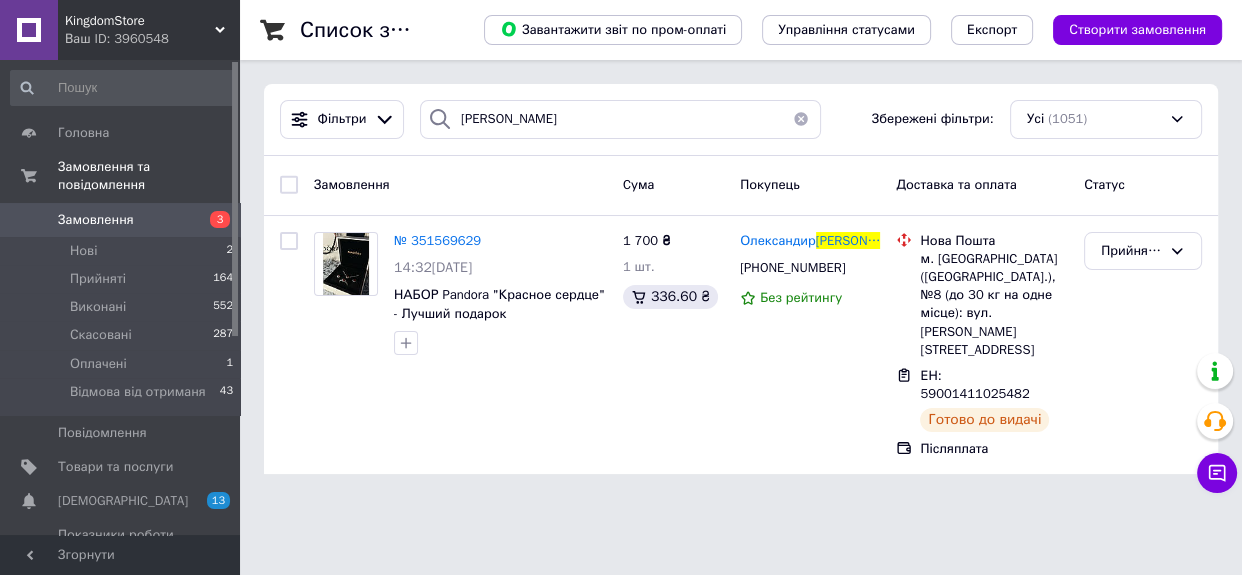 click on "Замовлення" at bounding box center [96, 220] 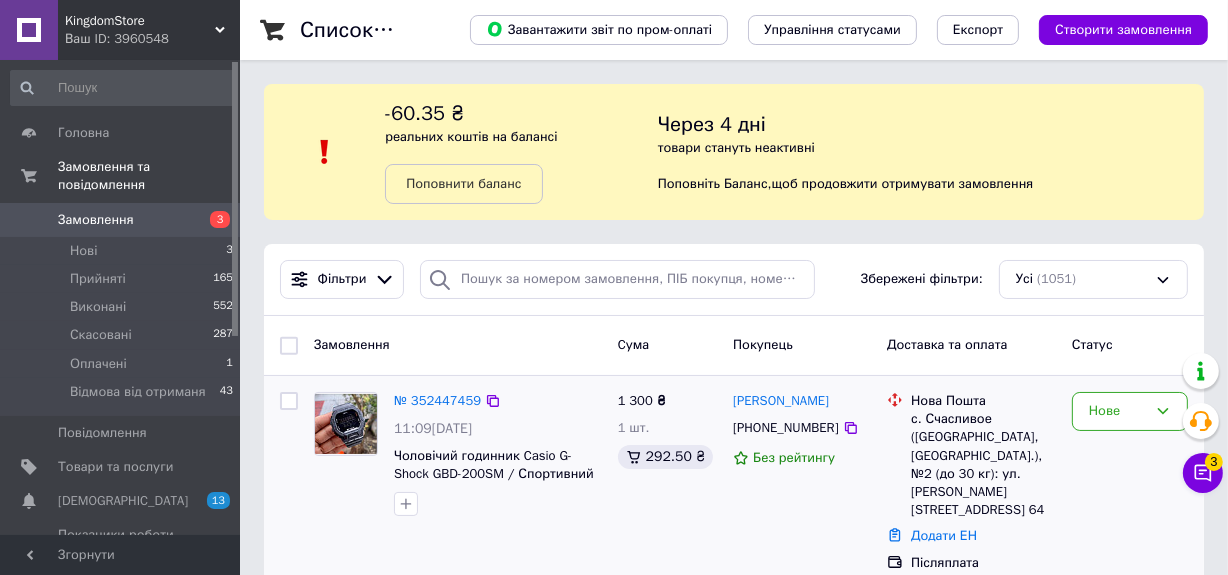 click on "№ 352447459" at bounding box center (437, 401) 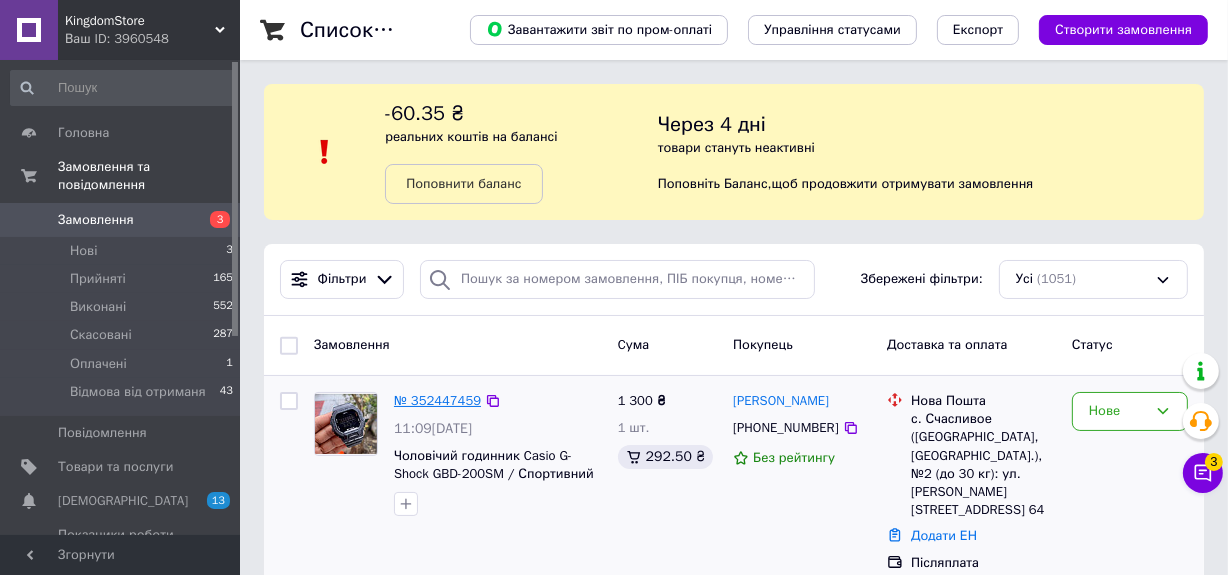 click on "№ 352447459" at bounding box center (437, 400) 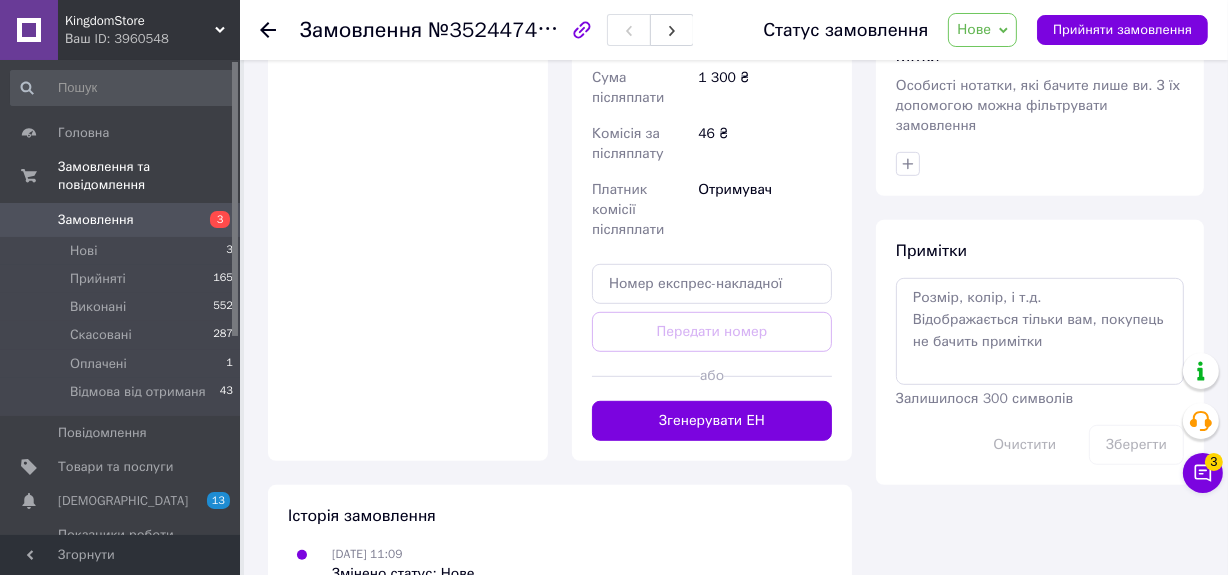 scroll, scrollTop: 957, scrollLeft: 0, axis: vertical 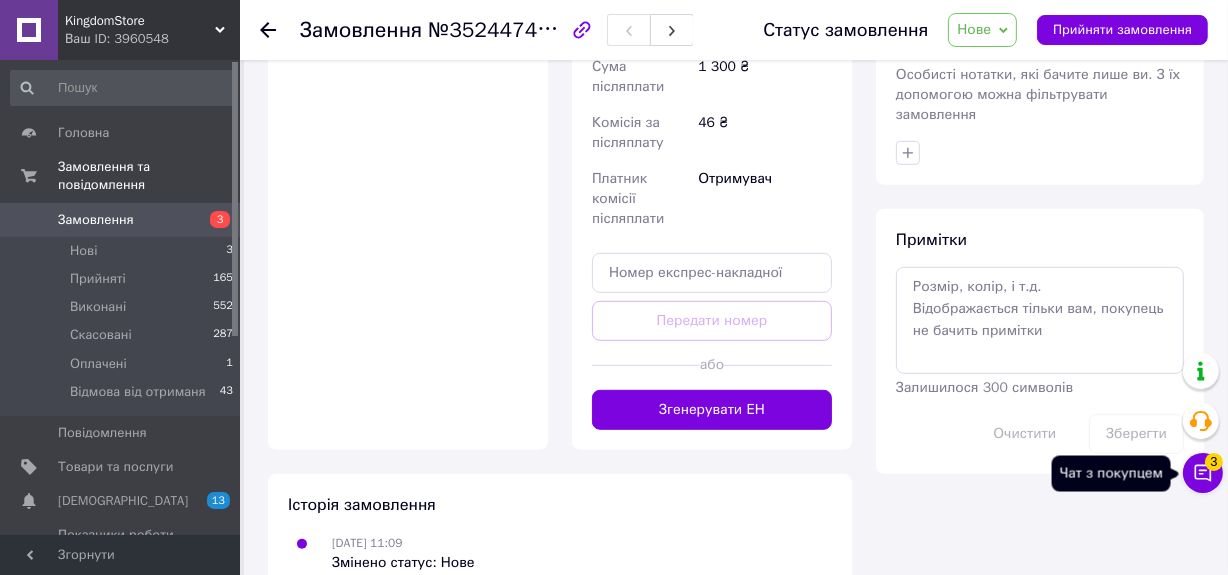 click 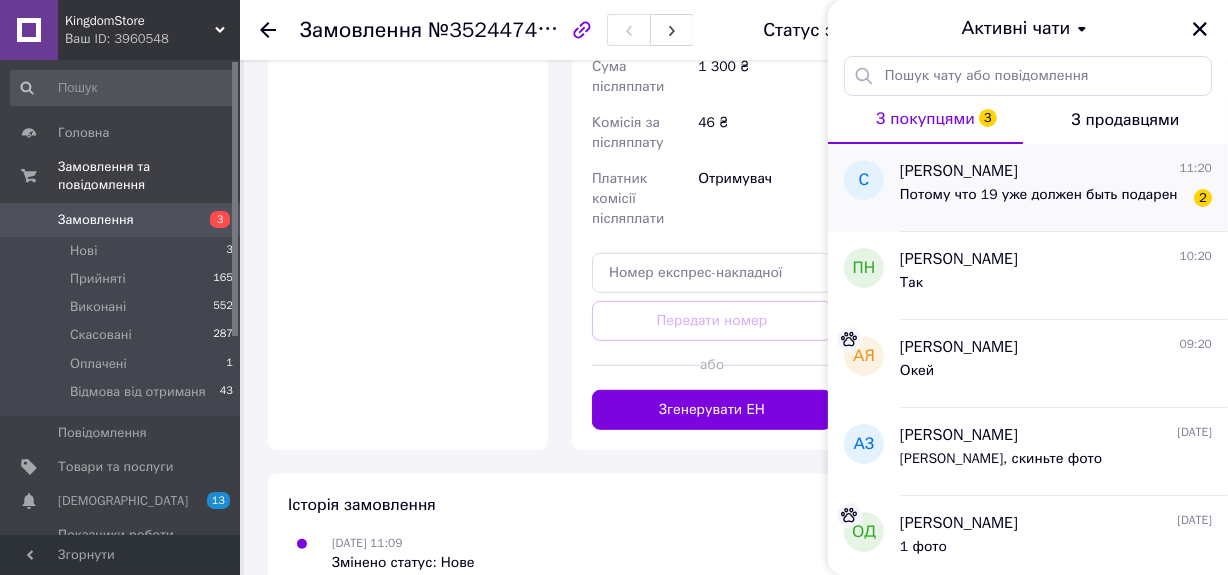 click on "Потому что  19 уже должен быть подарен" at bounding box center [1039, 201] 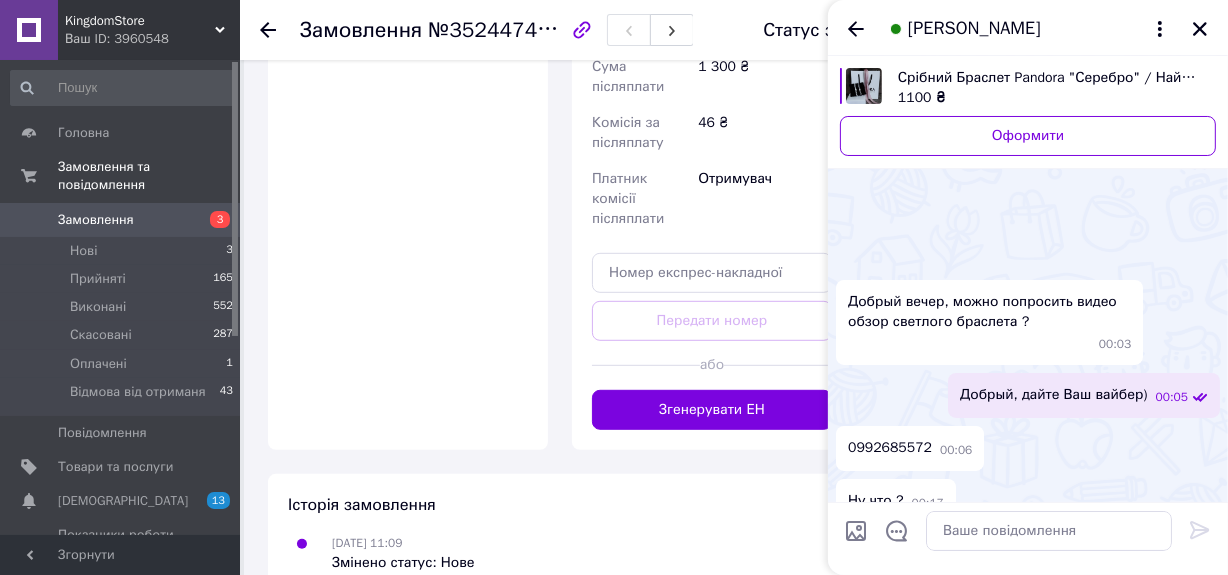 scroll, scrollTop: 3115, scrollLeft: 0, axis: vertical 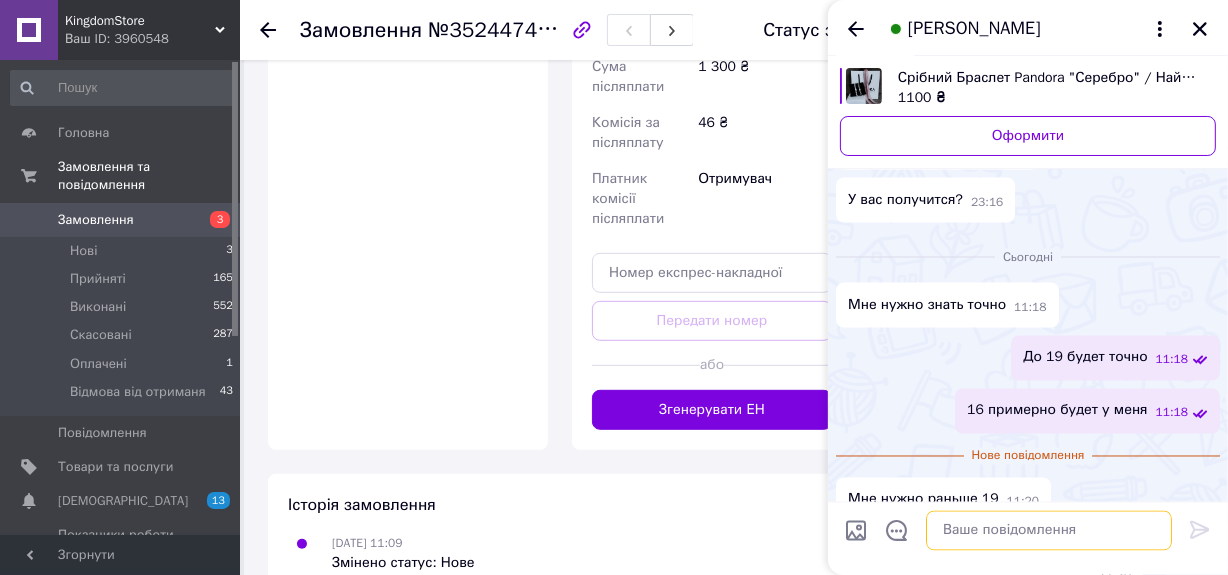 click at bounding box center [1049, 531] 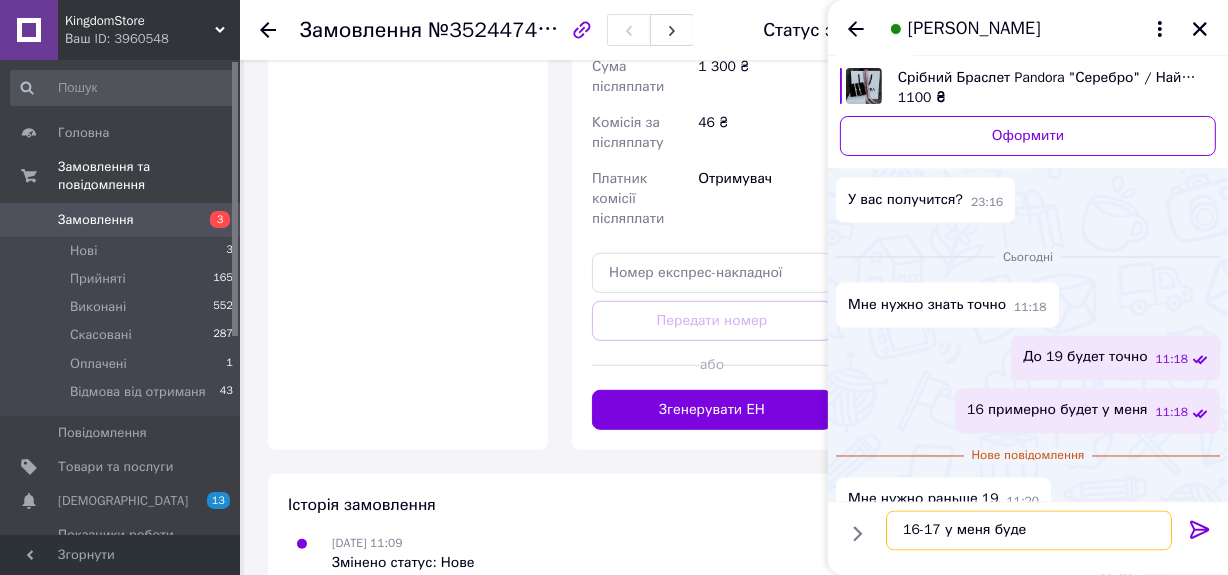 type on "16-17 у меня будет" 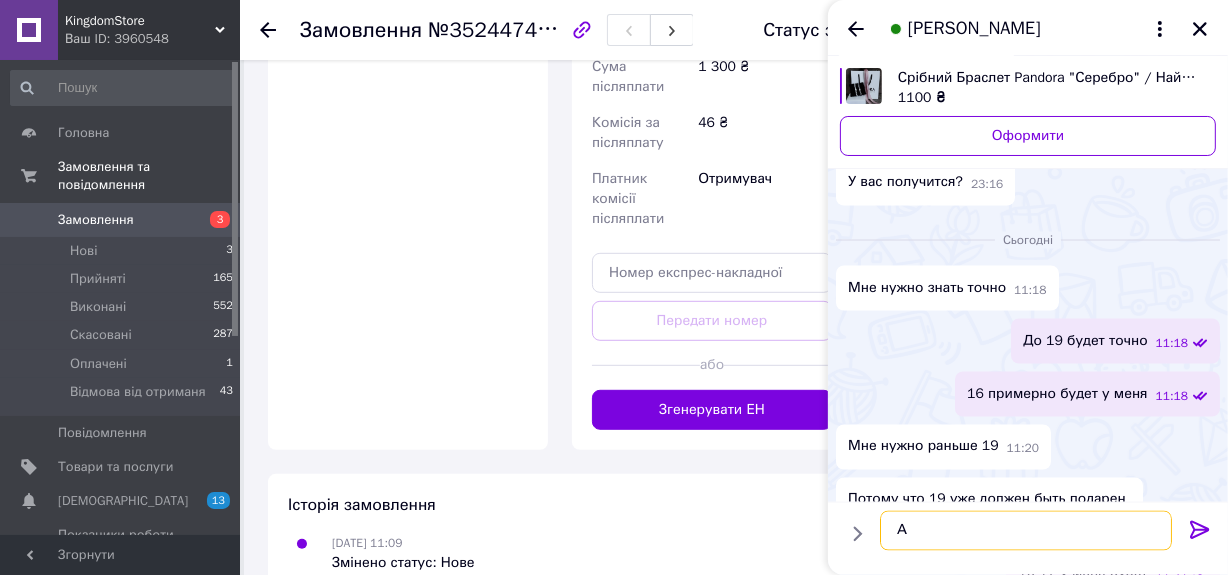 scroll, scrollTop: 3030, scrollLeft: 0, axis: vertical 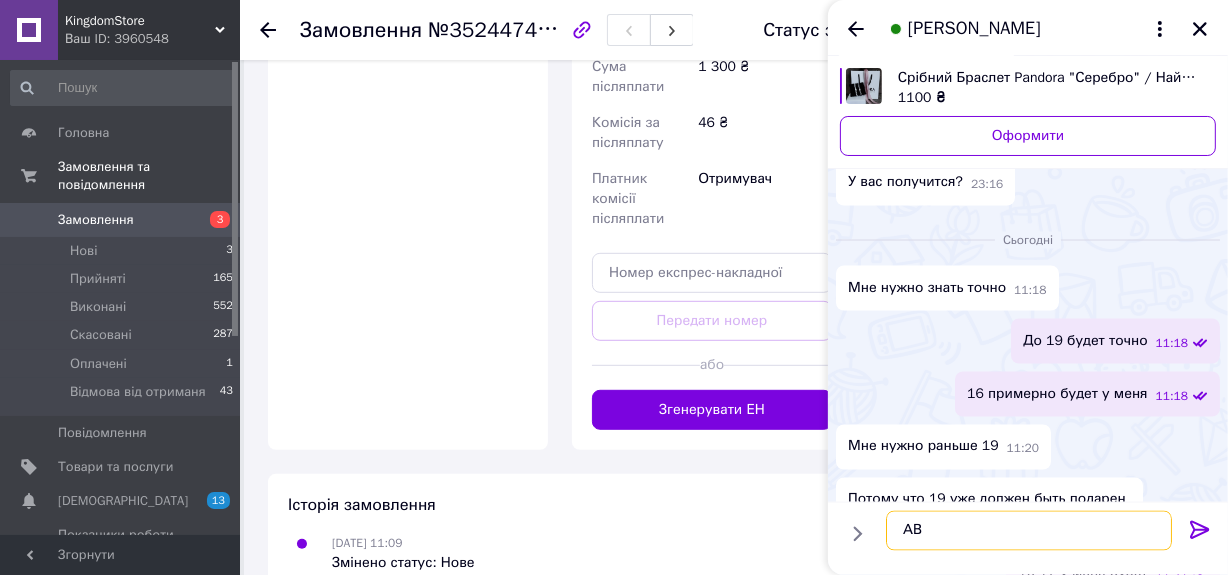type on "А" 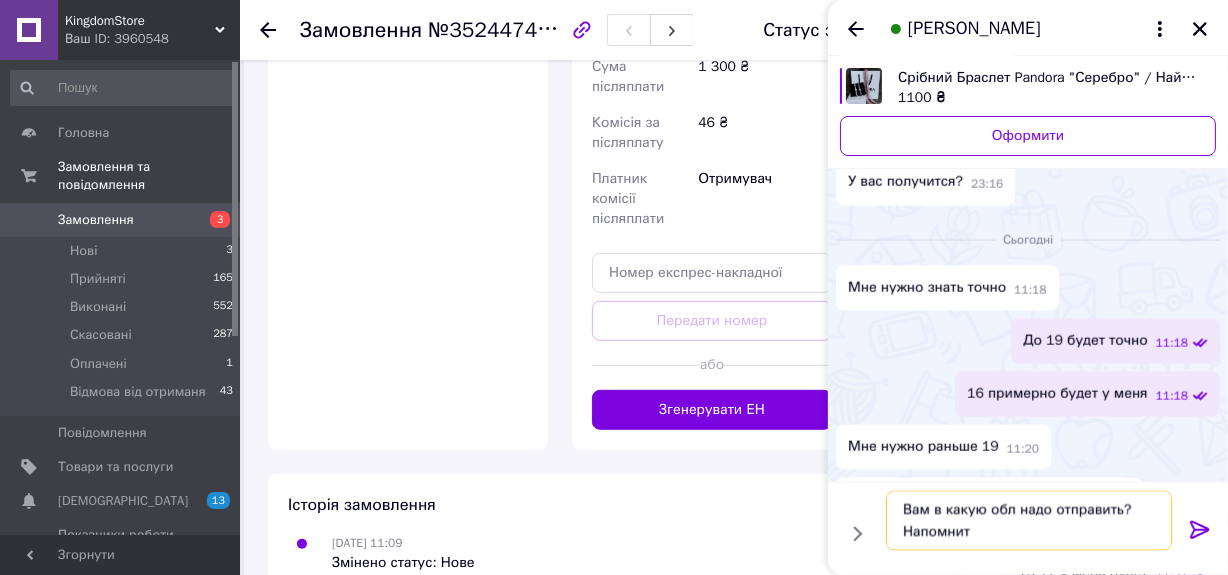 type on "Вам в какую обл надо отправить? Напомните" 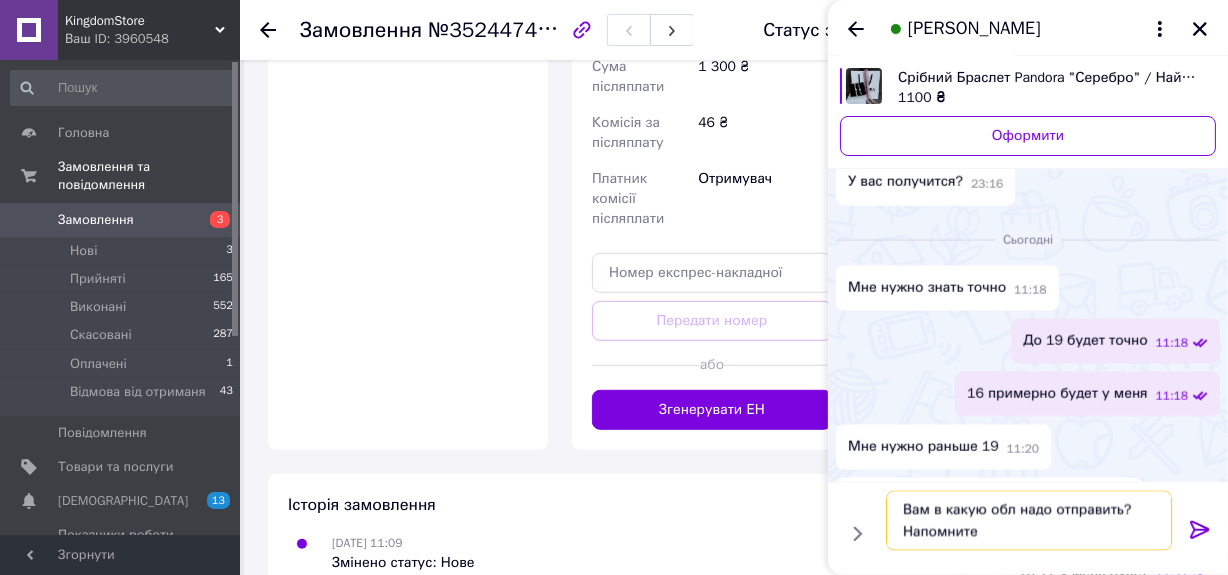 type 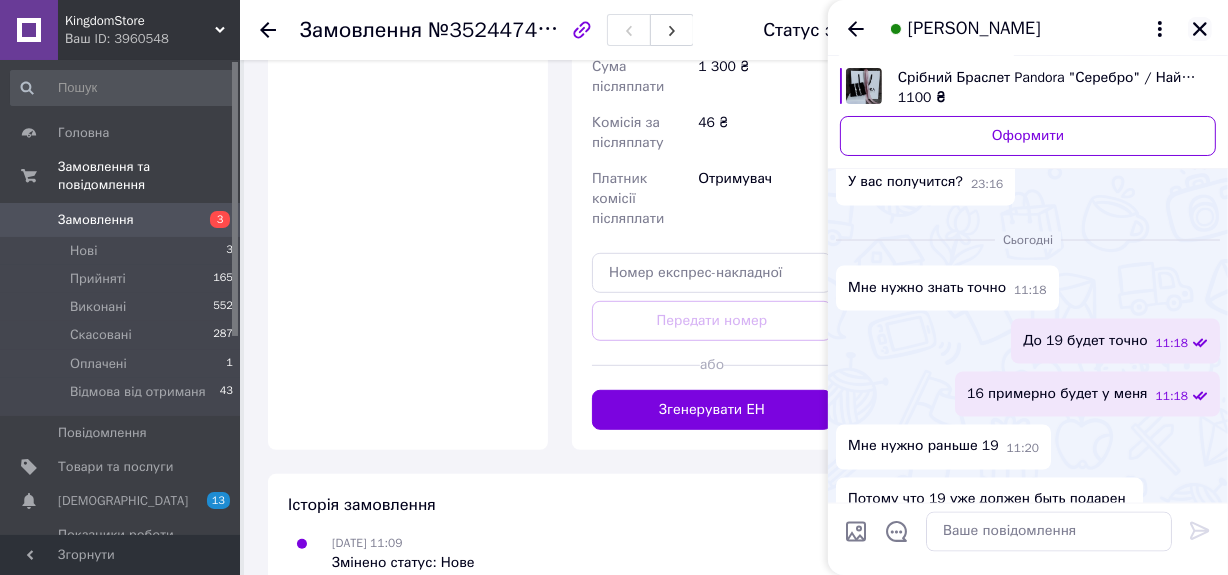 click 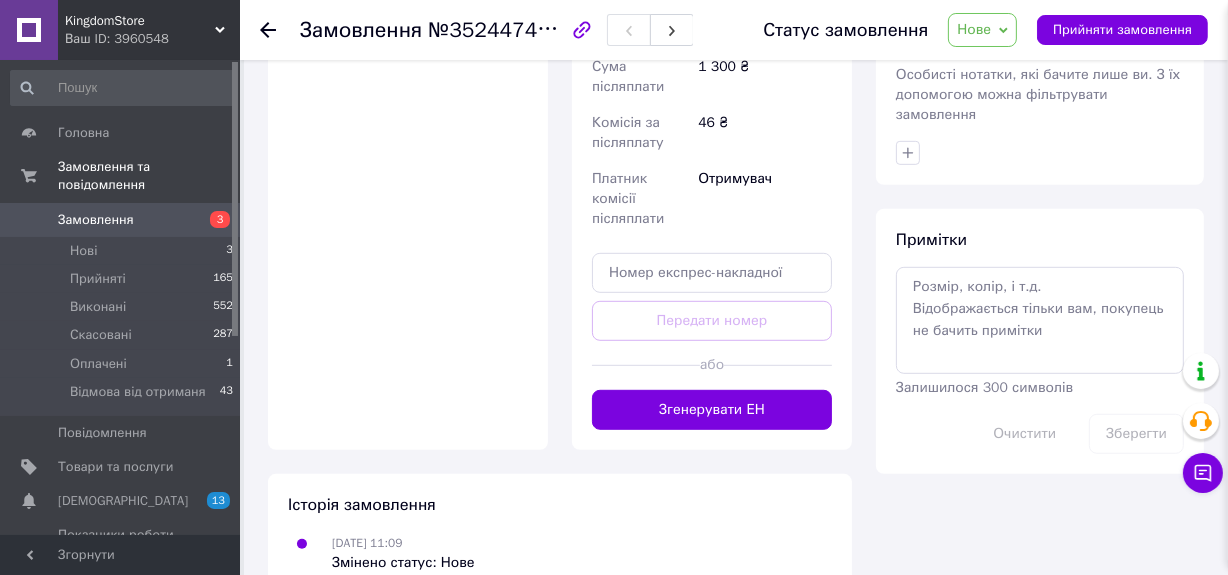 scroll, scrollTop: 3123, scrollLeft: 0, axis: vertical 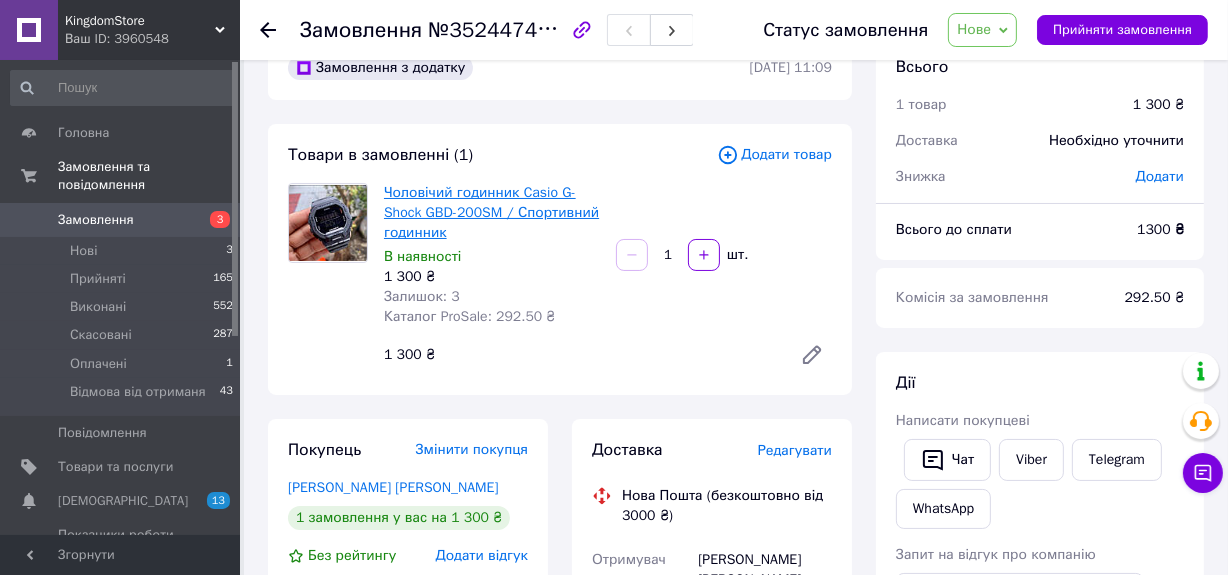 click on "Чоловічий годинник Casio G-Shock GBD-200SM / Спортивний годинник" at bounding box center [491, 212] 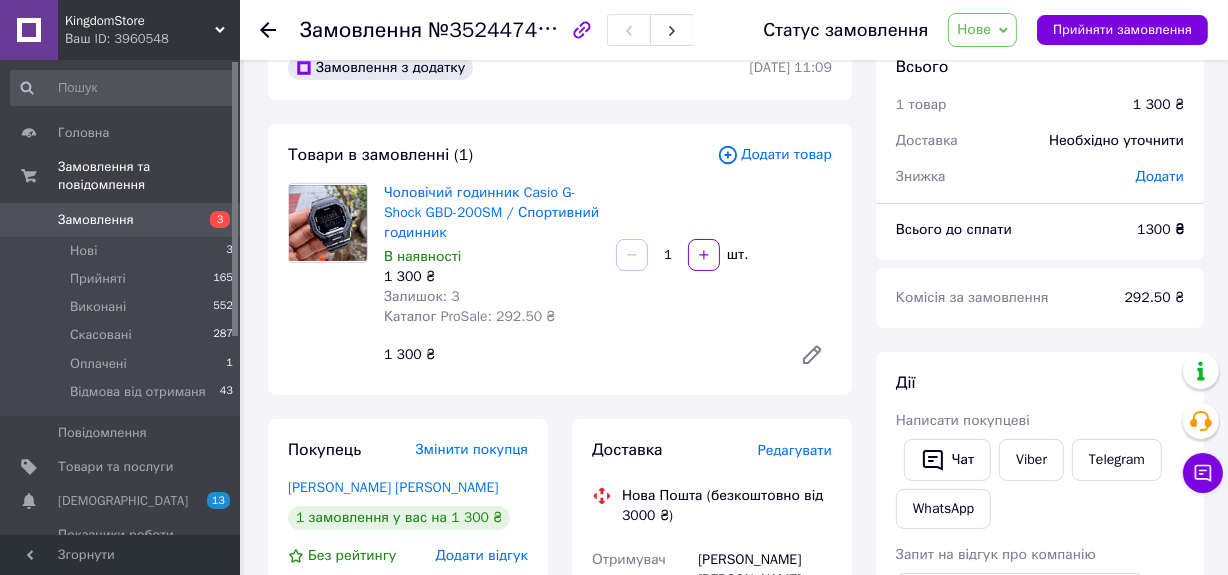 click on "Замовлення 3" at bounding box center (122, 220) 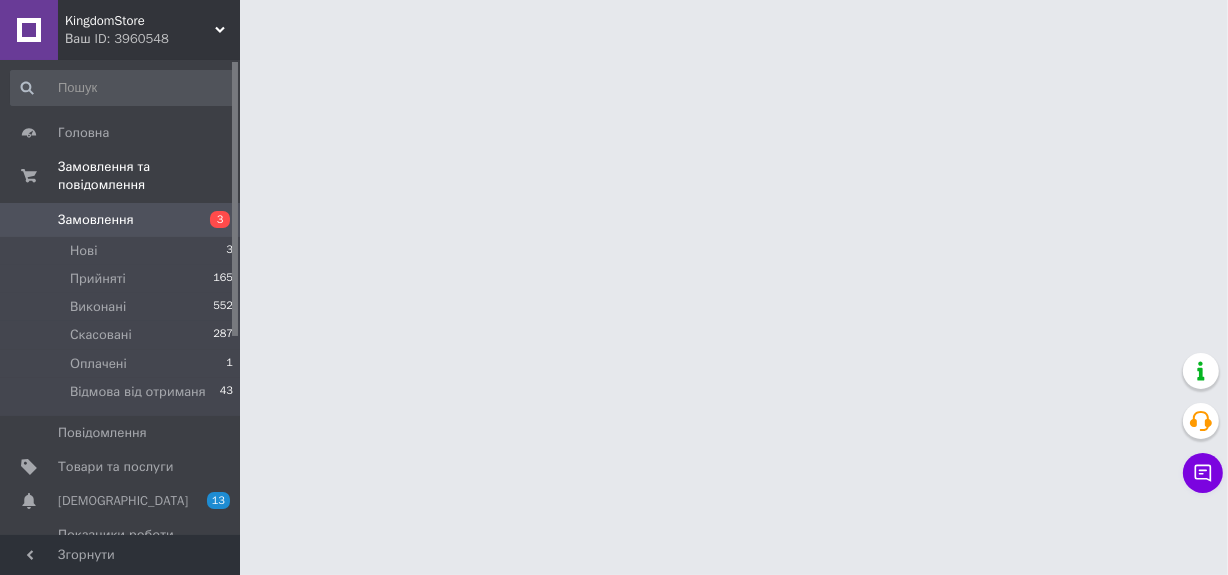 scroll, scrollTop: 0, scrollLeft: 0, axis: both 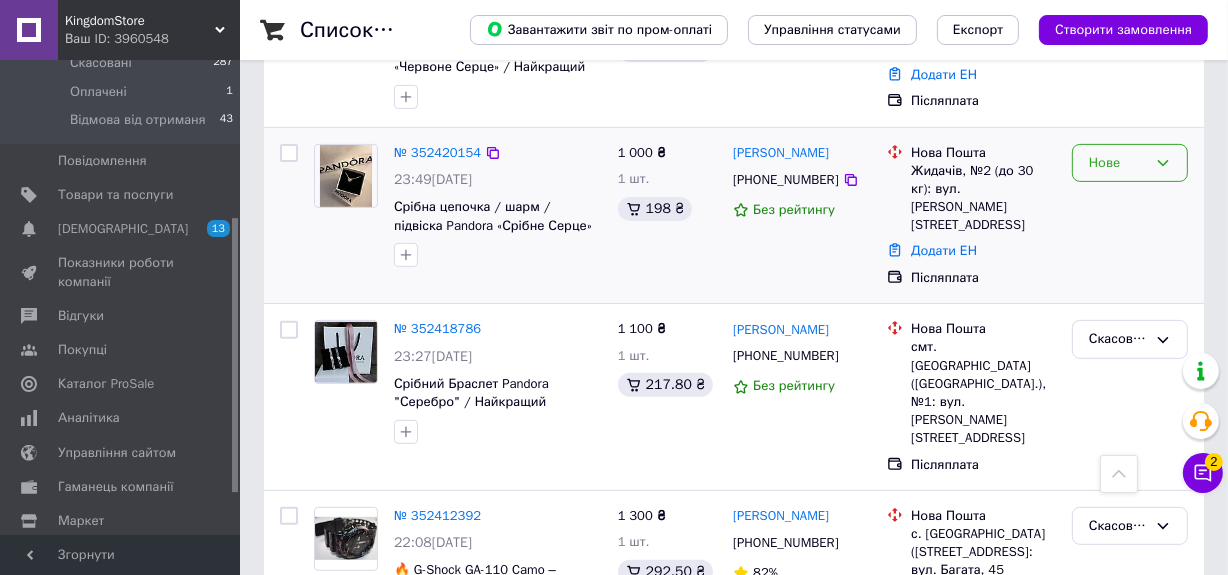 click on "Нове" at bounding box center [1118, 163] 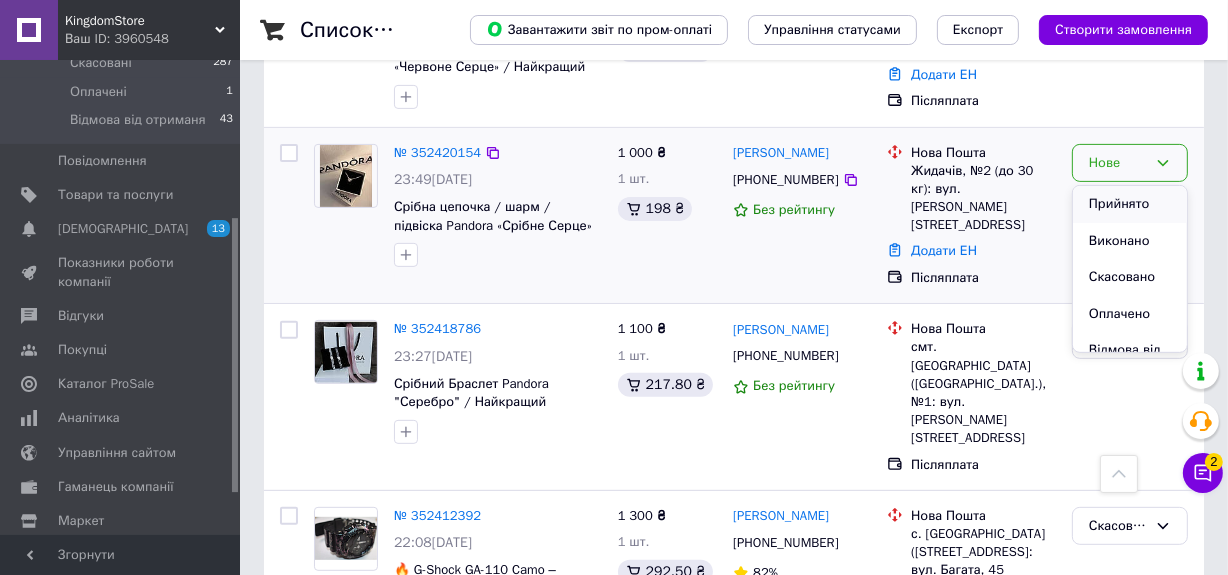 click on "Прийнято" at bounding box center (1130, 204) 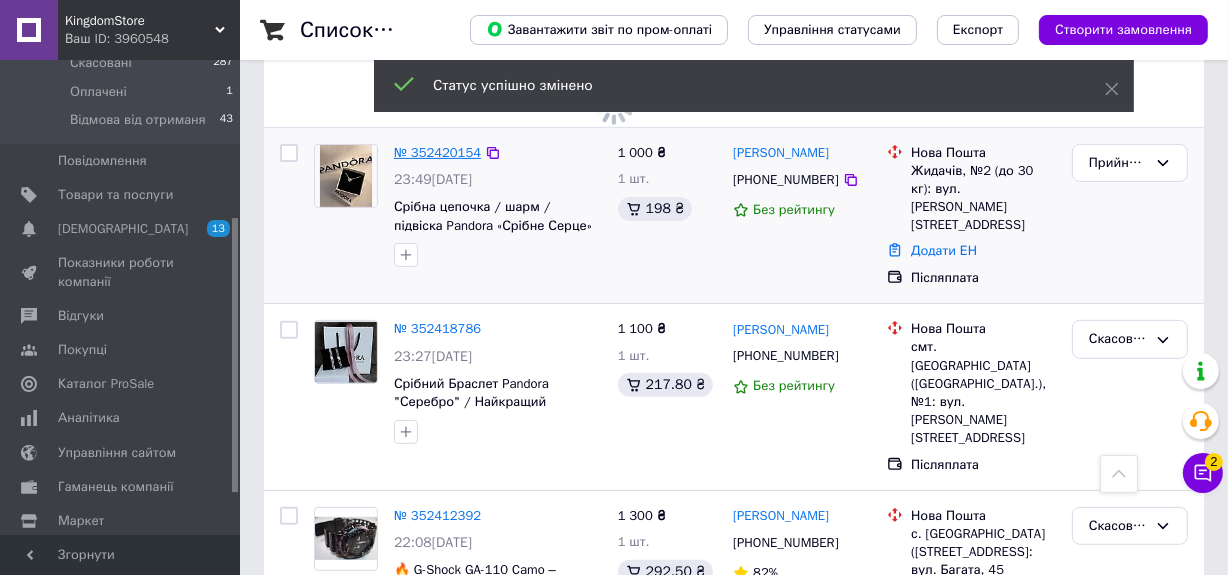 click on "№ 352420154" at bounding box center [437, 152] 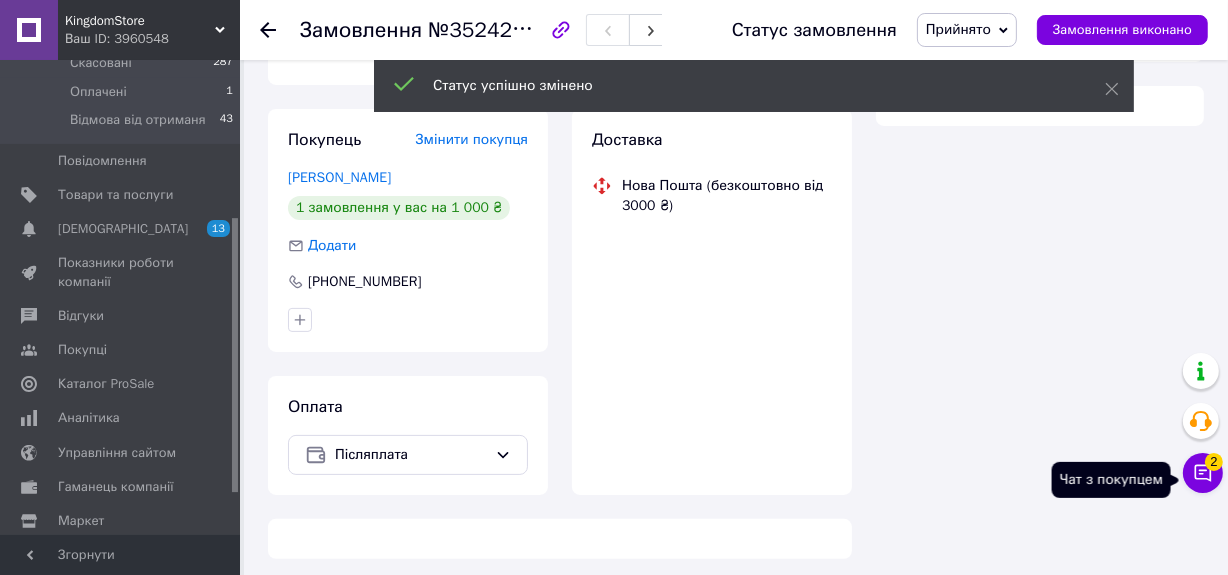 scroll, scrollTop: 344, scrollLeft: 0, axis: vertical 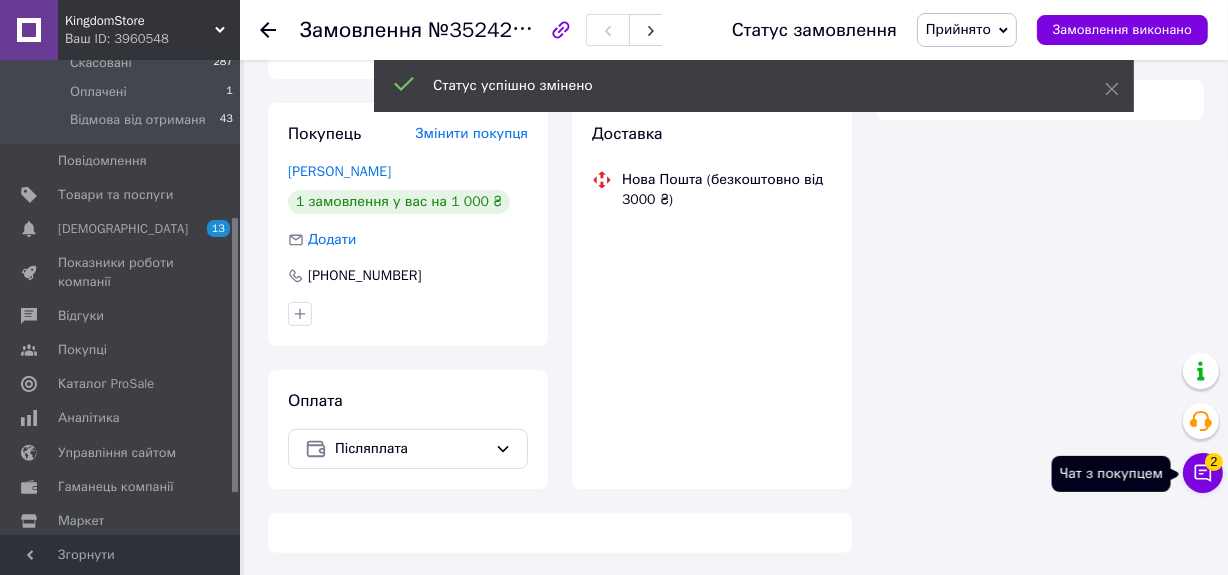 click on "Чат з покупцем 2" at bounding box center [1203, 473] 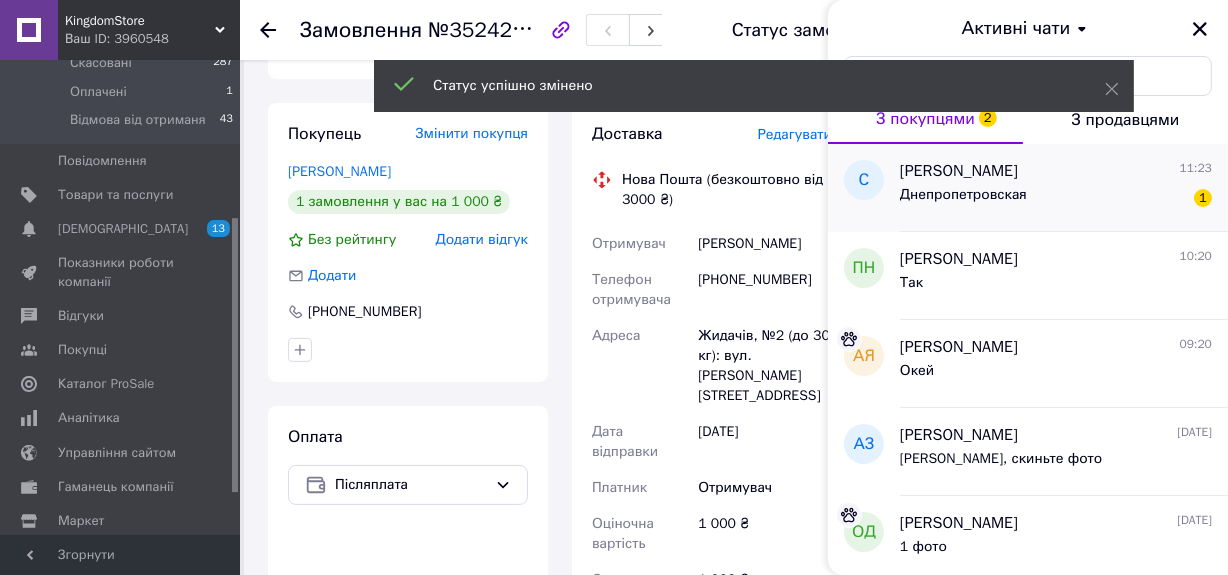 click on "Днепропетровская" at bounding box center [963, 201] 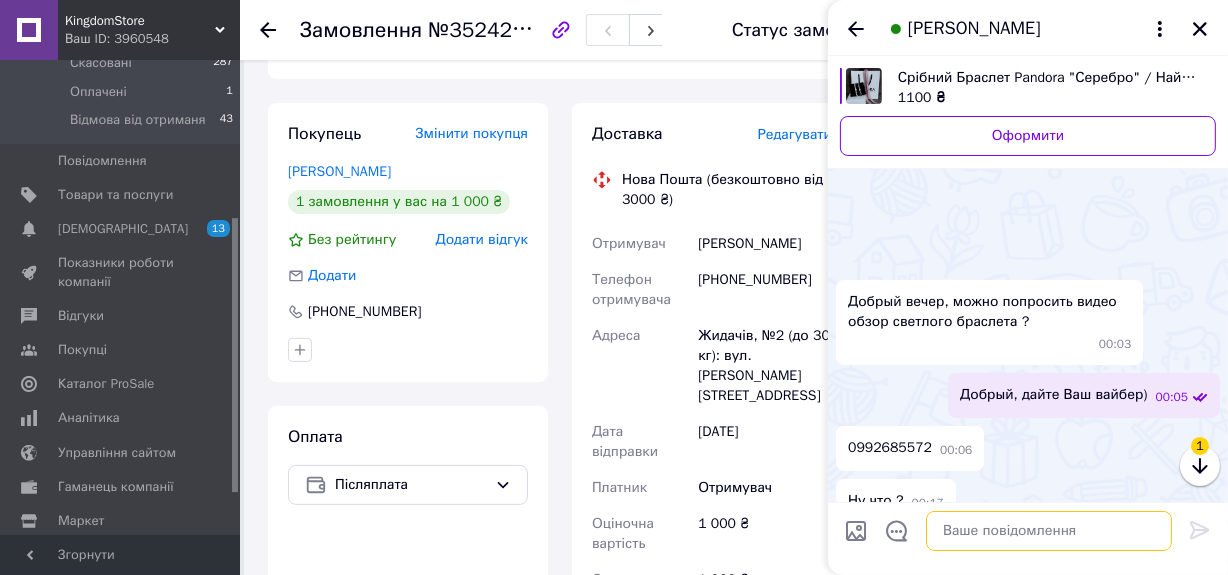 click at bounding box center [1049, 531] 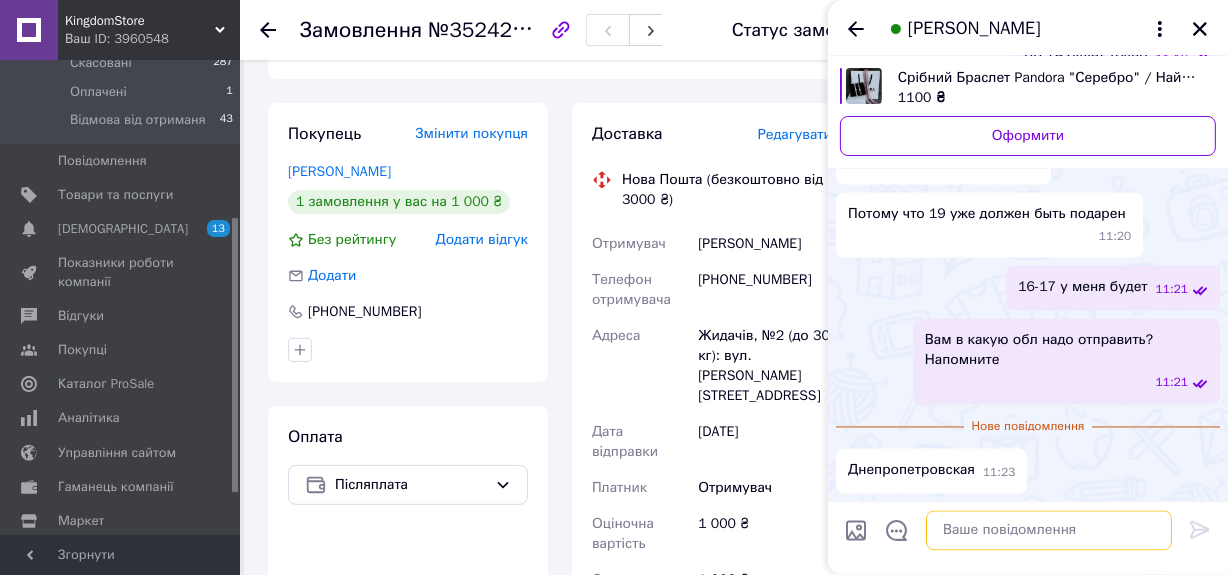 scroll, scrollTop: 3212, scrollLeft: 0, axis: vertical 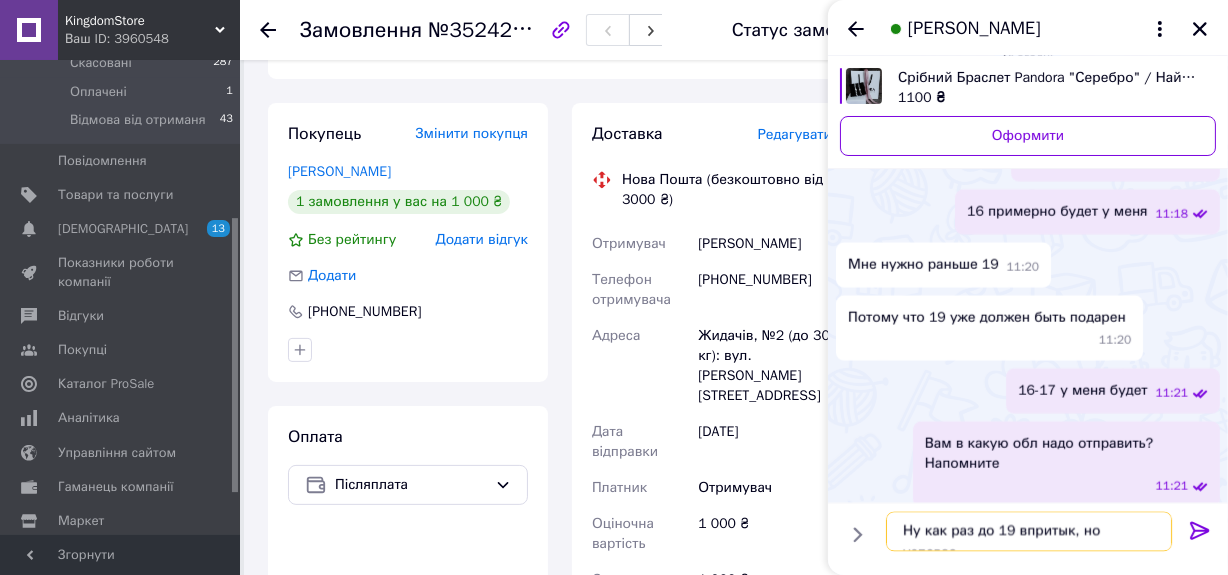 type on "Ну как раз до 19 впритык, но успеваем" 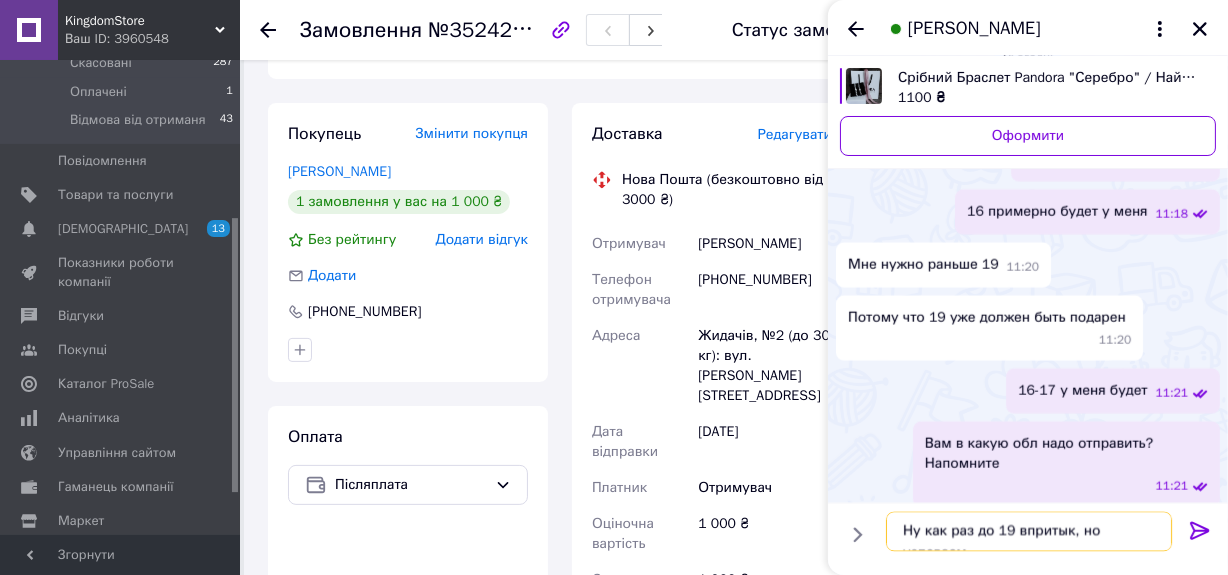 type 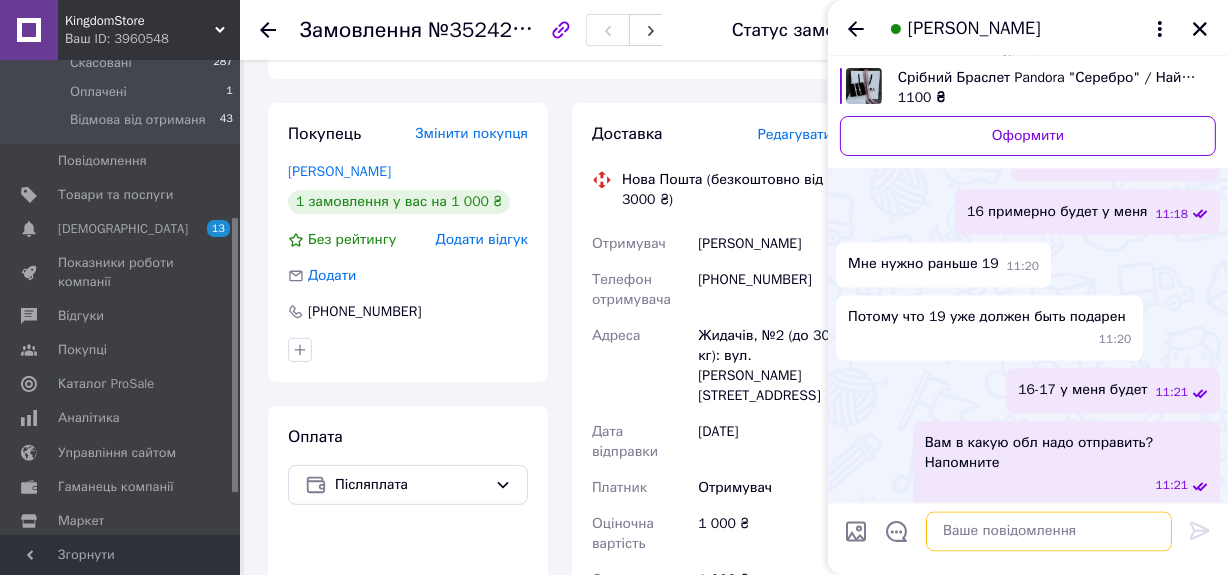 scroll, scrollTop: 3250, scrollLeft: 0, axis: vertical 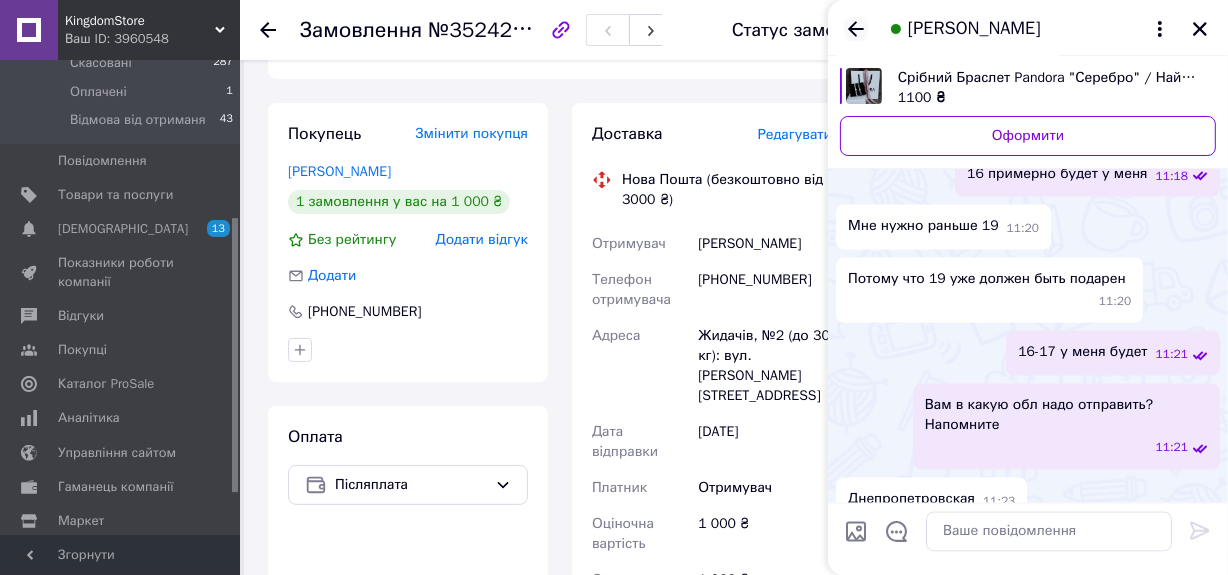 click 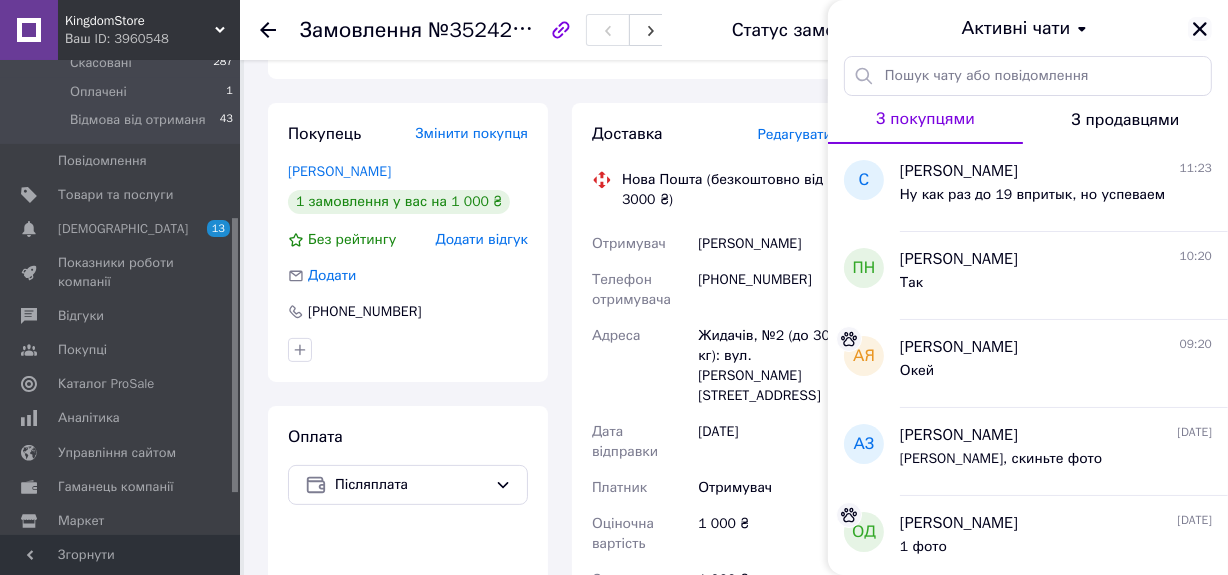 click 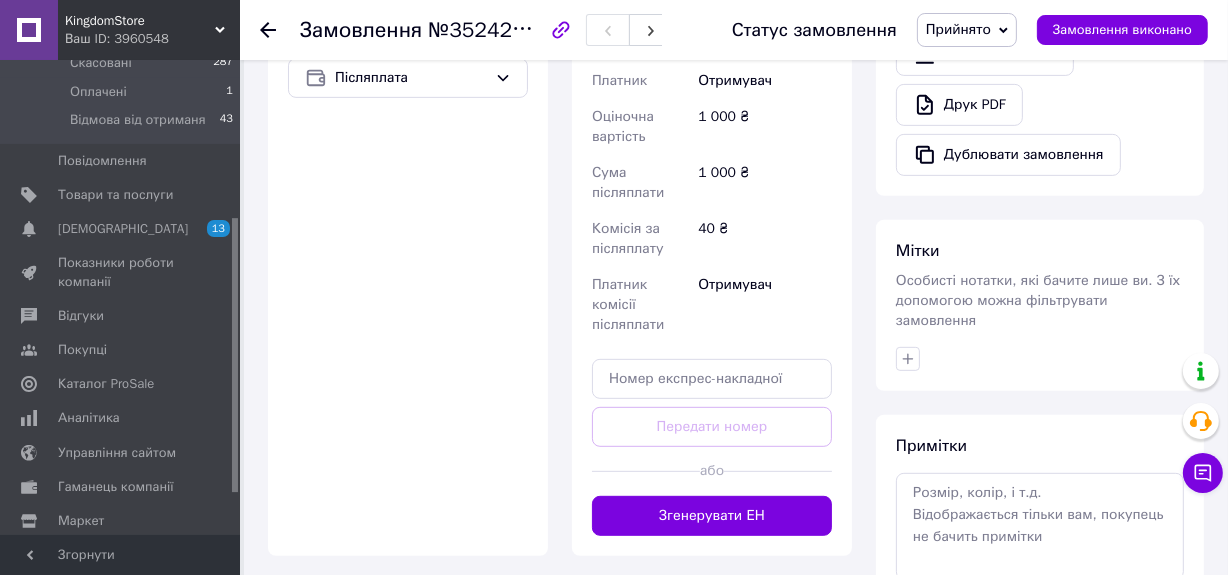 scroll, scrollTop: 799, scrollLeft: 0, axis: vertical 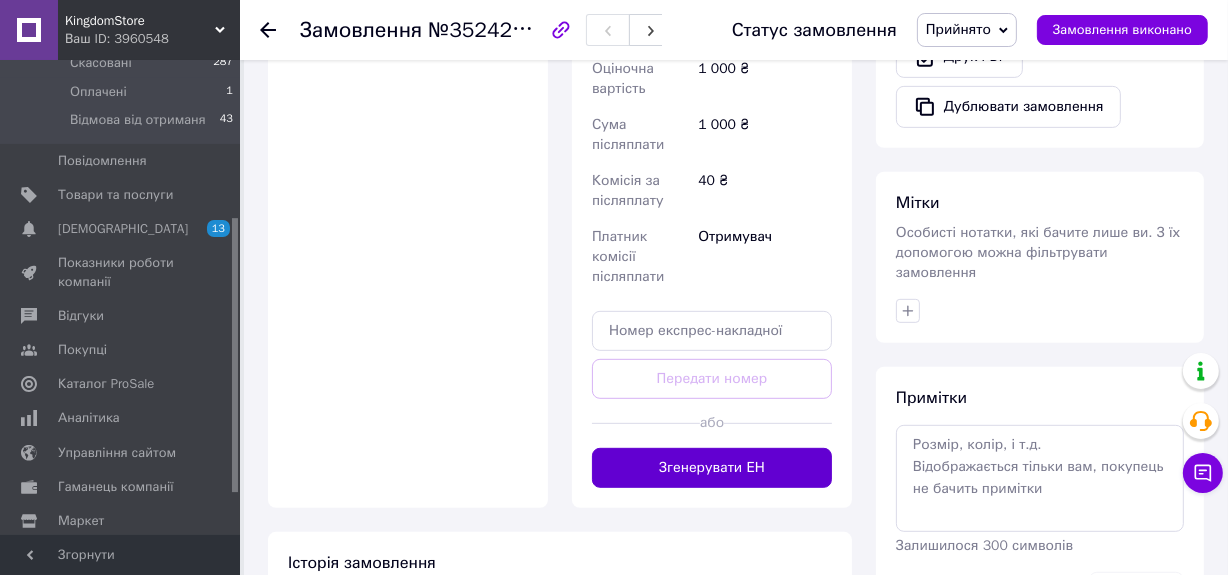 click on "Згенерувати ЕН" at bounding box center [712, 468] 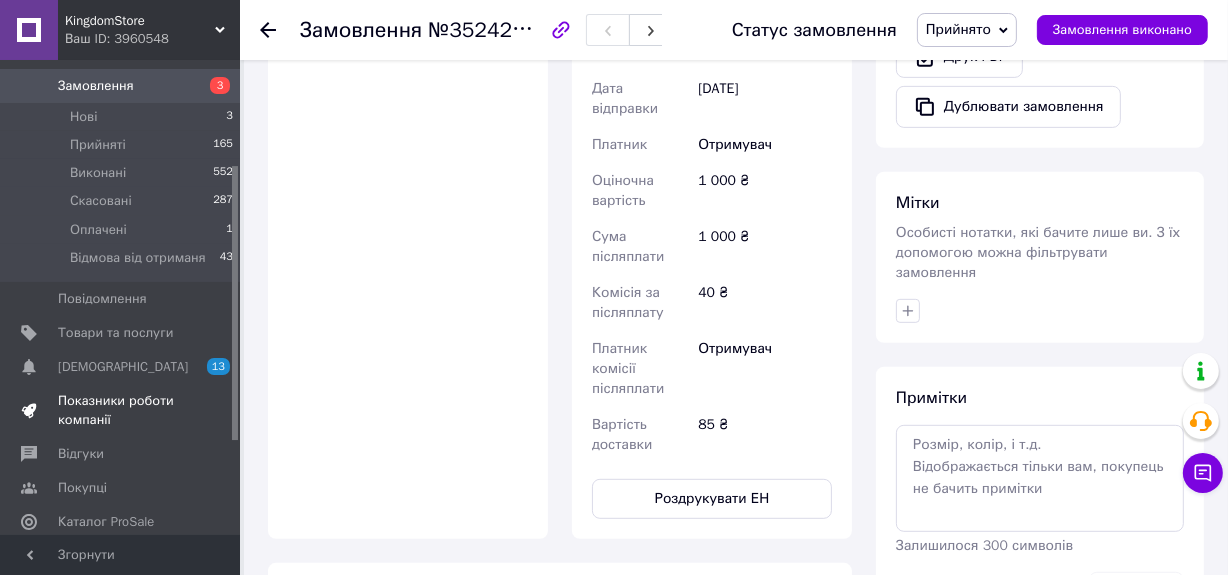 scroll, scrollTop: 90, scrollLeft: 0, axis: vertical 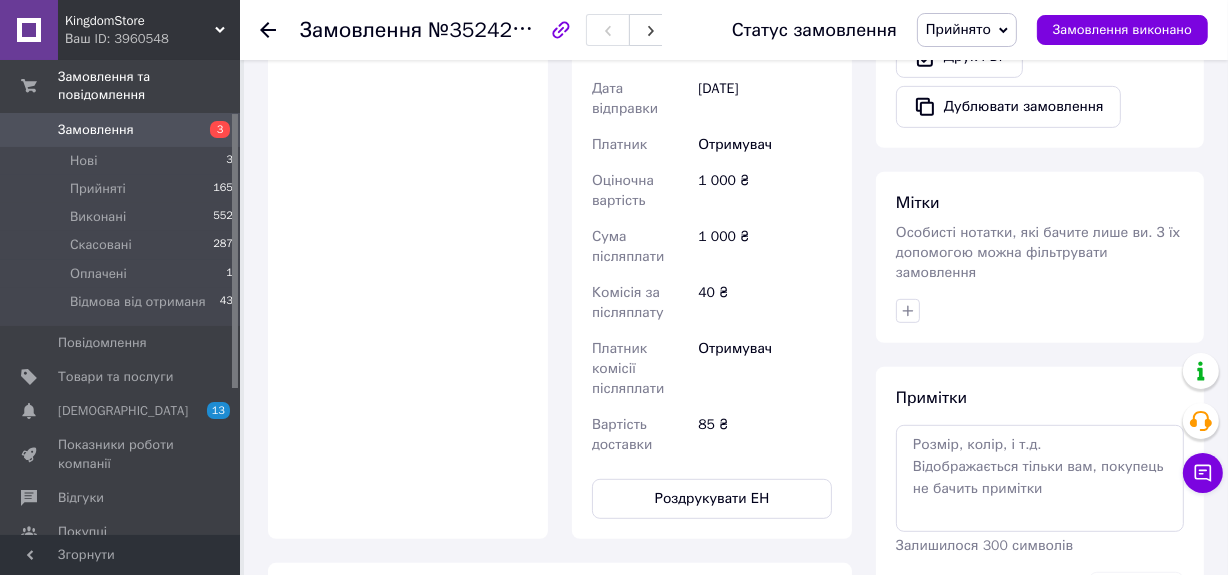 click on "Замовлення" at bounding box center [121, 130] 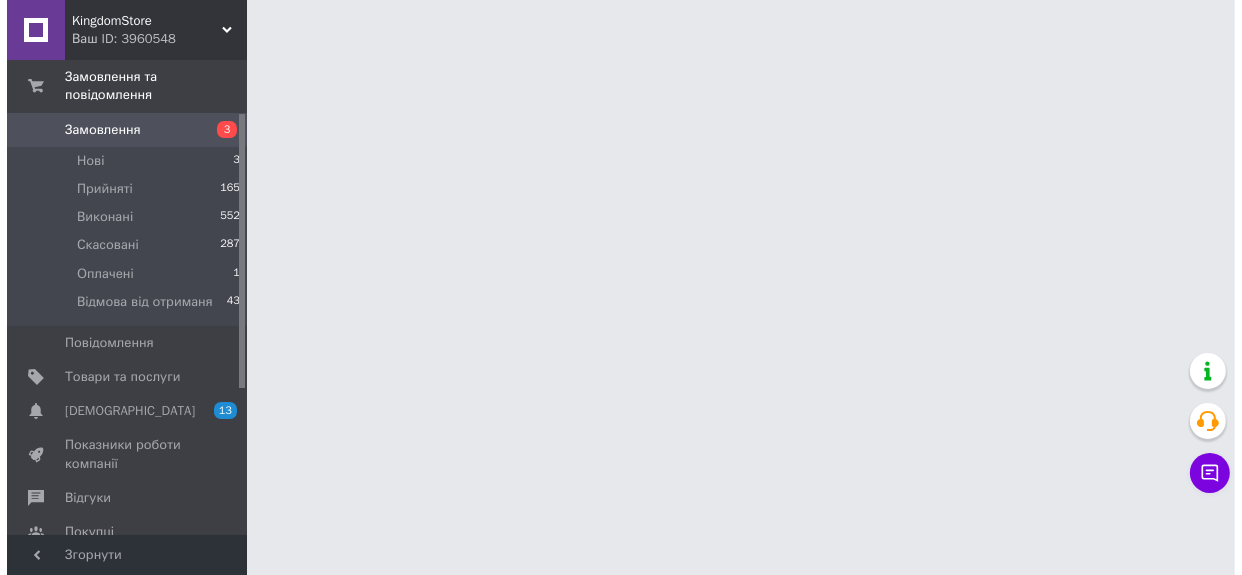 scroll, scrollTop: 0, scrollLeft: 0, axis: both 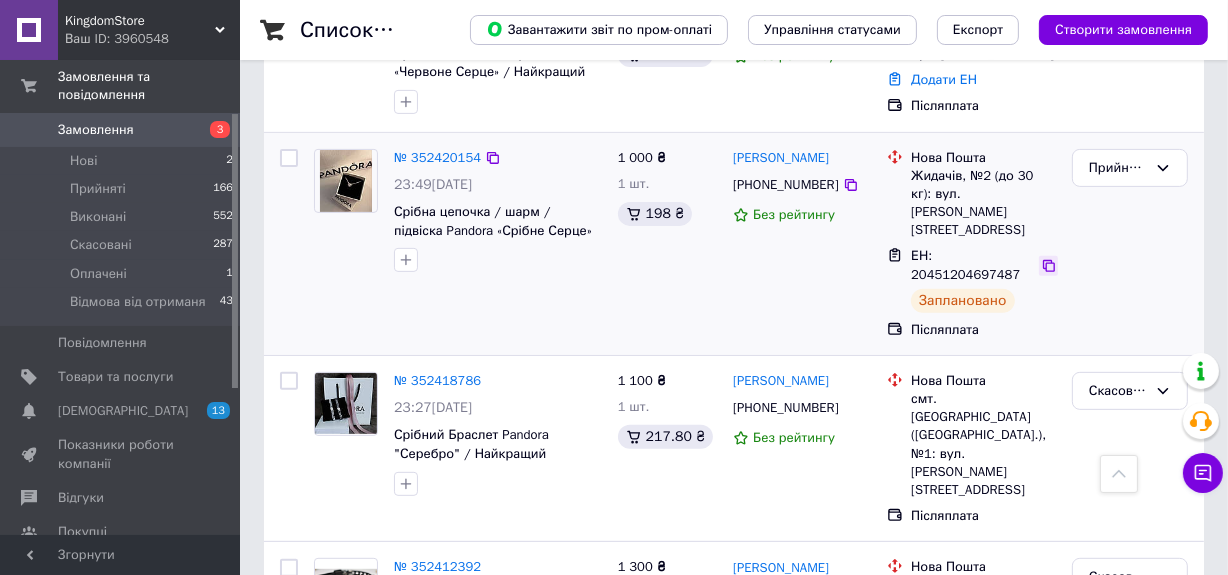 click 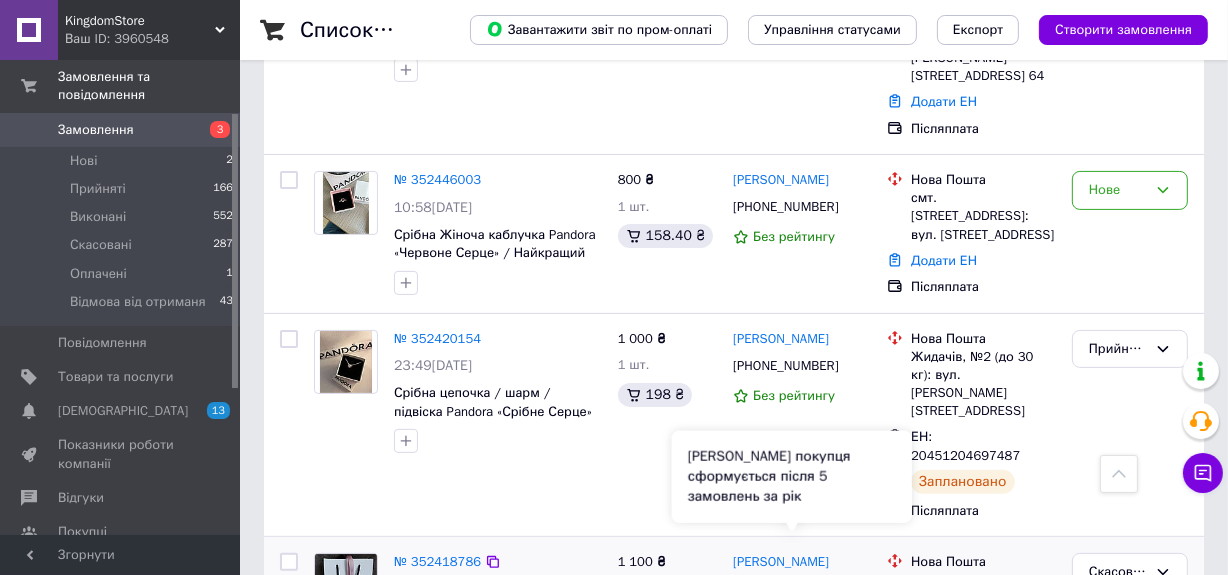 scroll, scrollTop: 433, scrollLeft: 0, axis: vertical 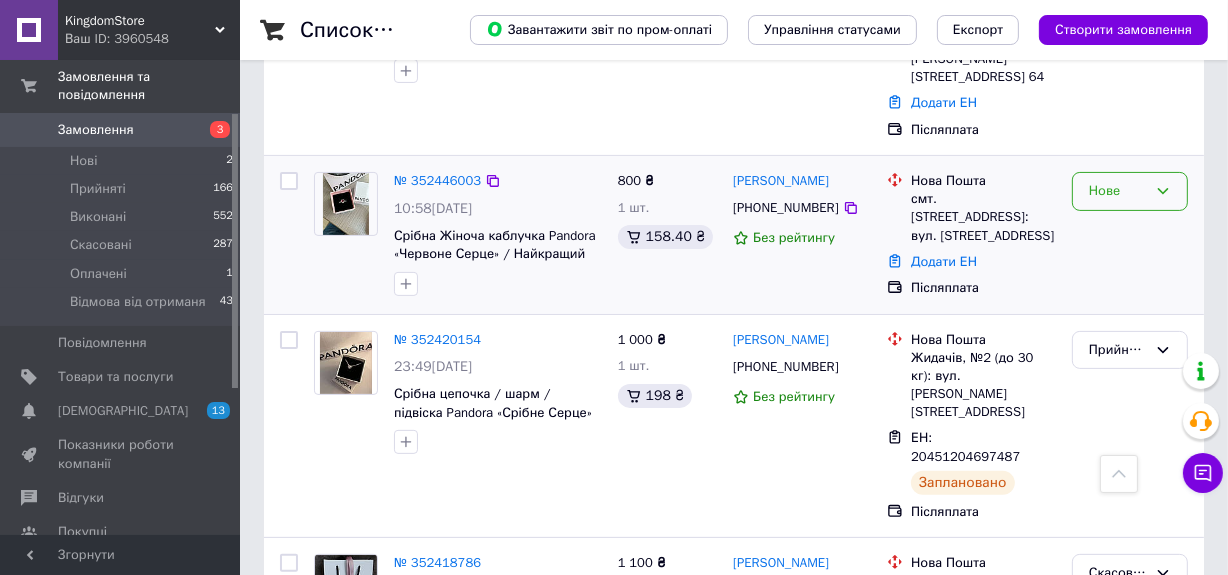click on "Нове" at bounding box center [1130, 191] 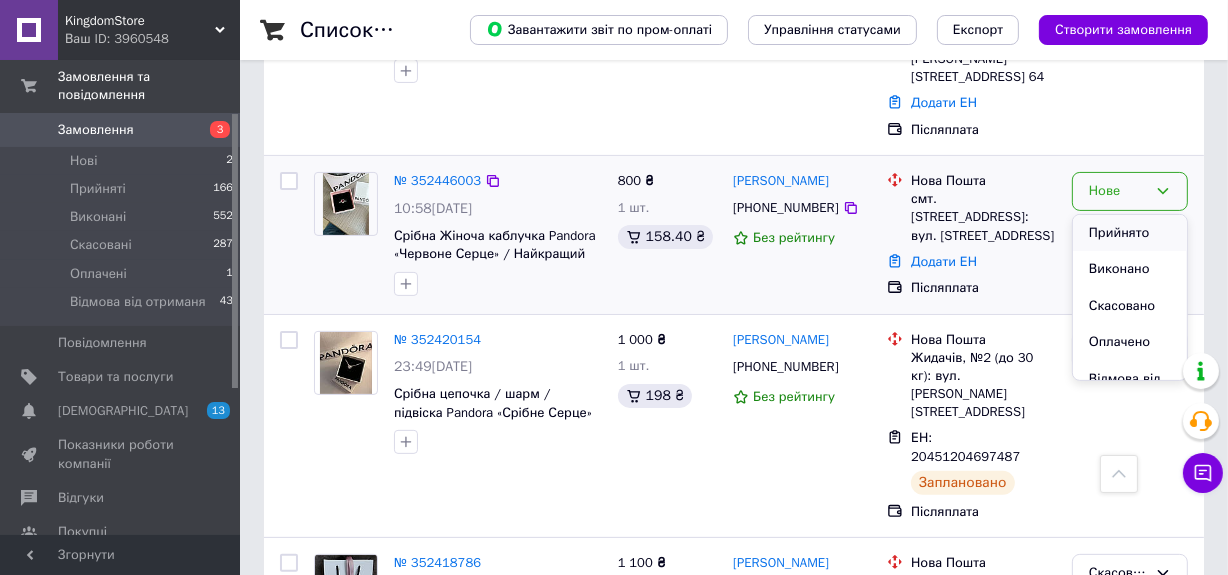 click on "Прийнято" at bounding box center [1130, 233] 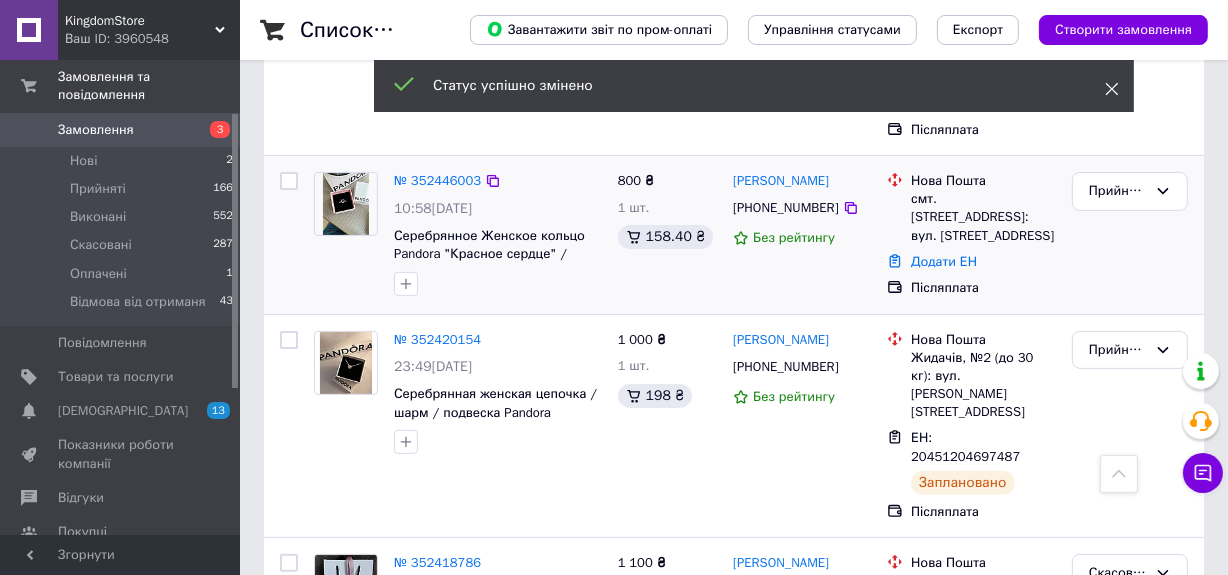 click 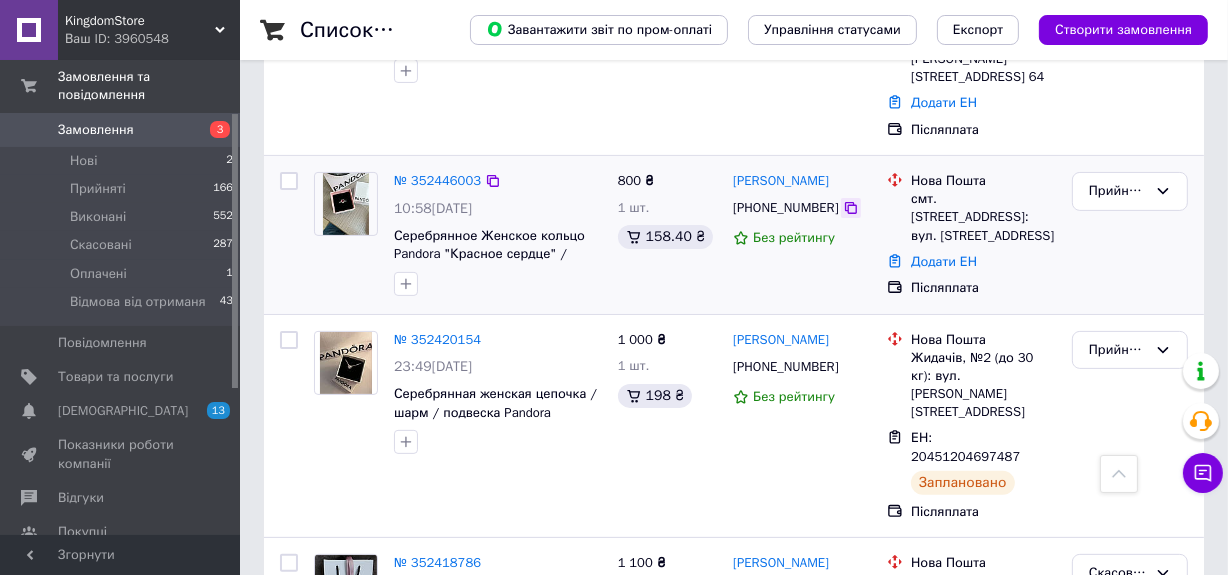 click 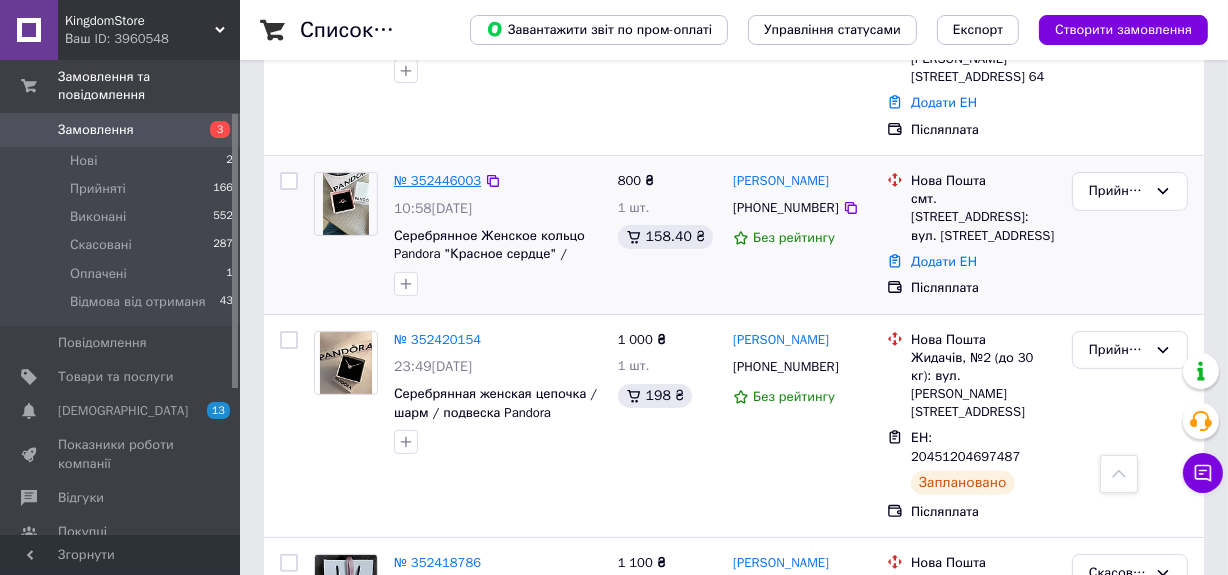click on "№ 352446003" at bounding box center (437, 180) 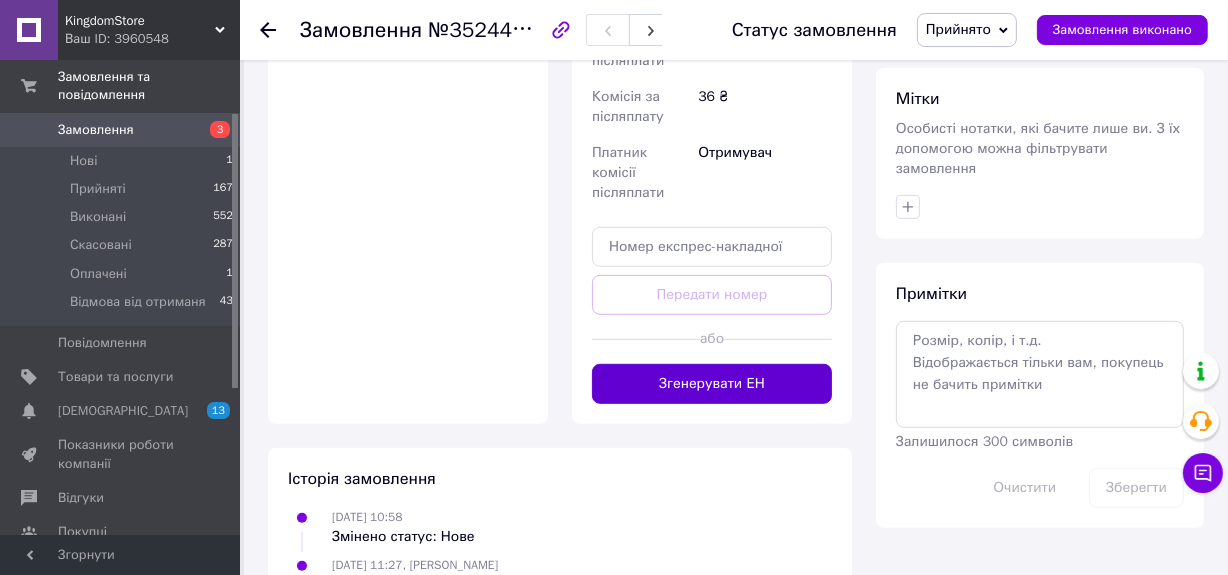 scroll, scrollTop: 925, scrollLeft: 0, axis: vertical 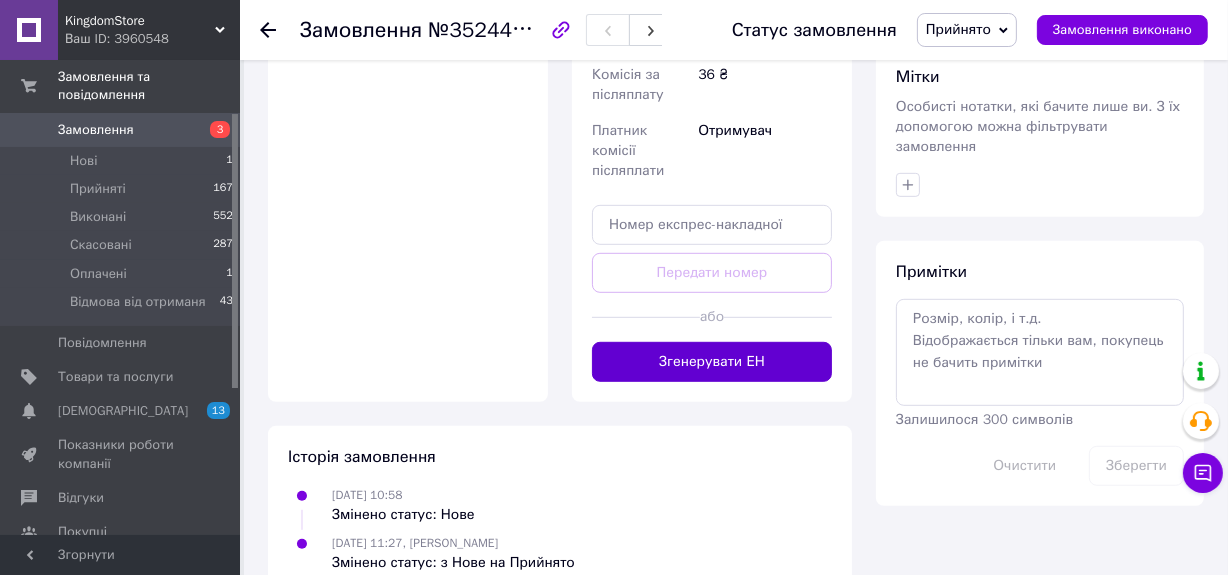 click on "Згенерувати ЕН" at bounding box center (712, 362) 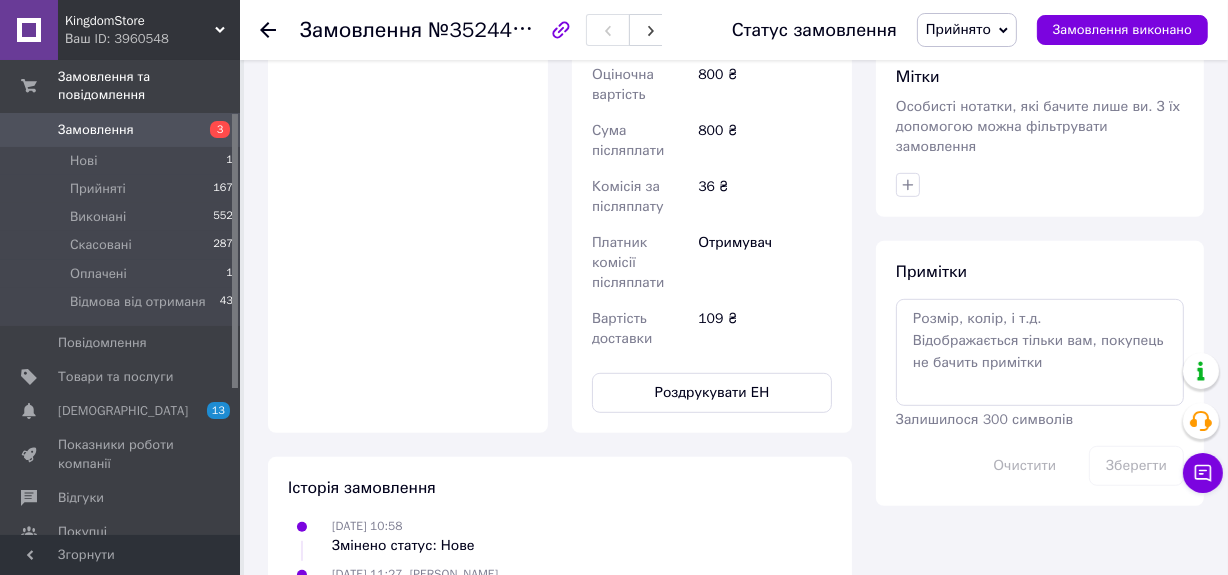 click on "Замовлення" at bounding box center (121, 130) 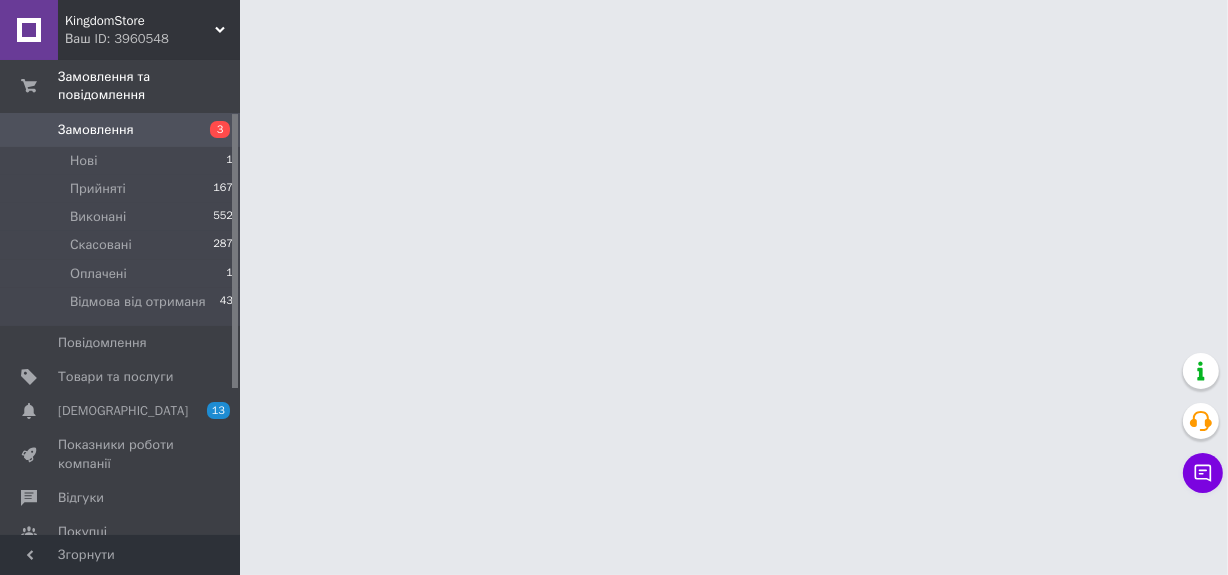 scroll, scrollTop: 0, scrollLeft: 0, axis: both 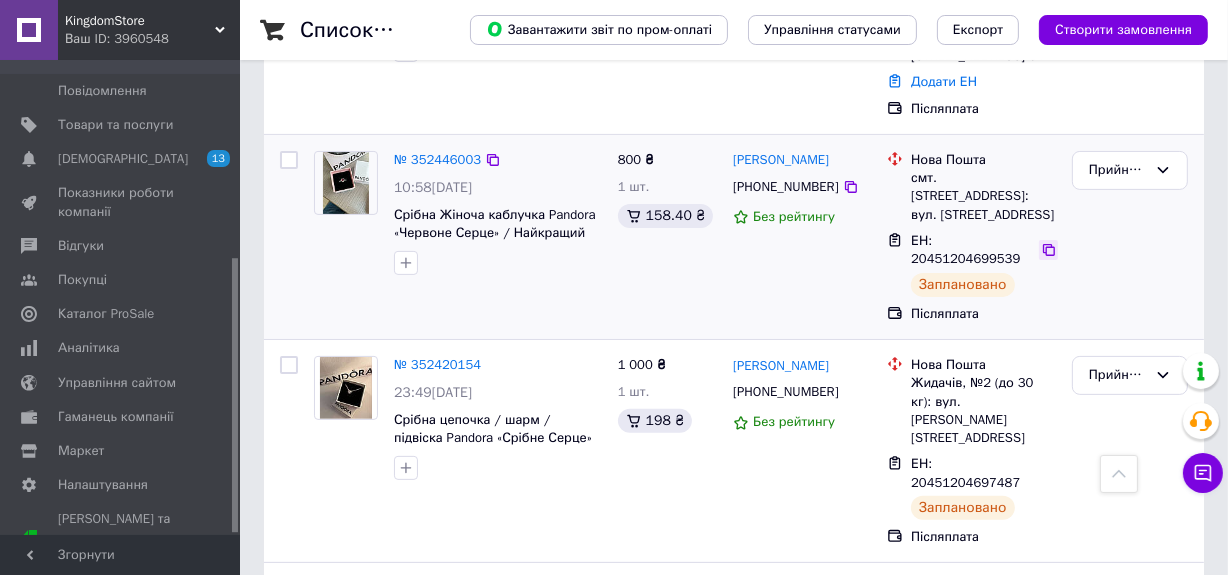 click 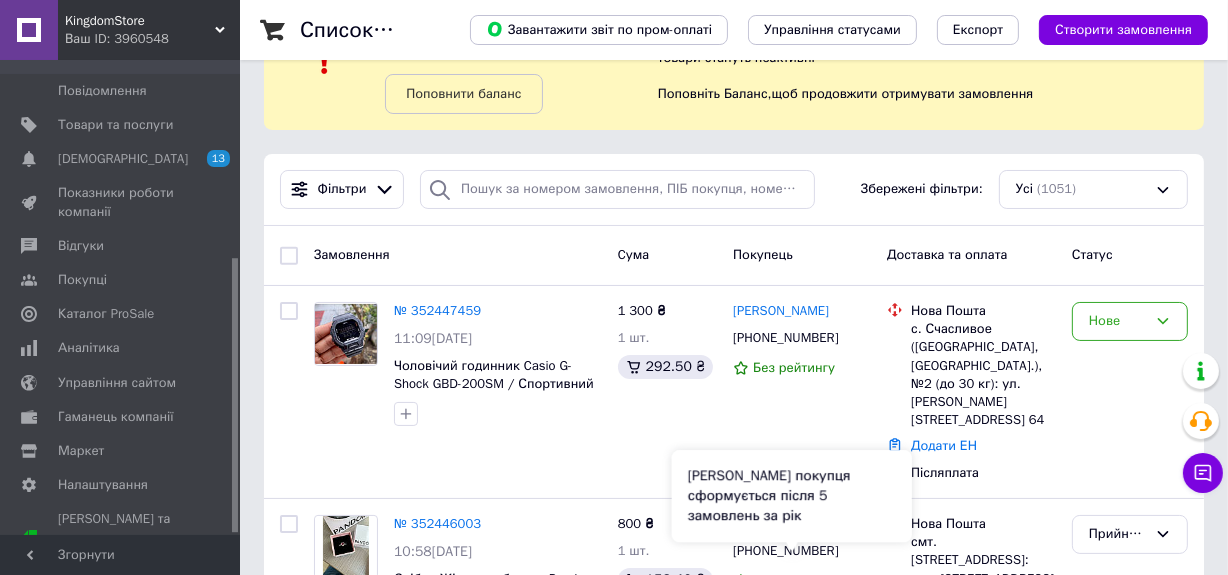 scroll, scrollTop: 0, scrollLeft: 0, axis: both 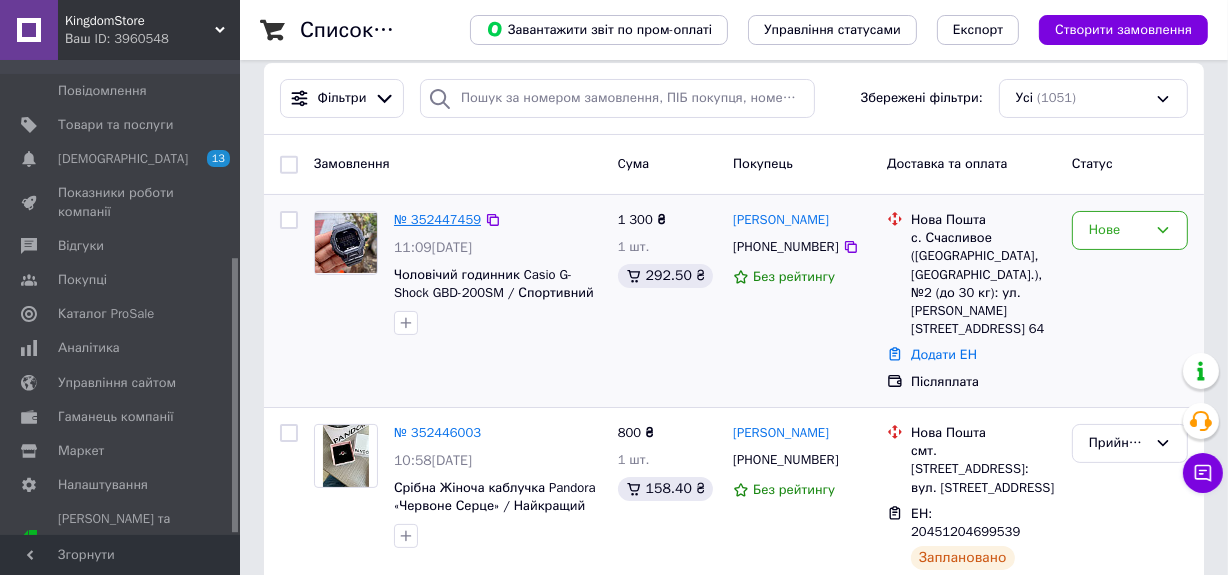 click on "№ 352447459" at bounding box center (437, 219) 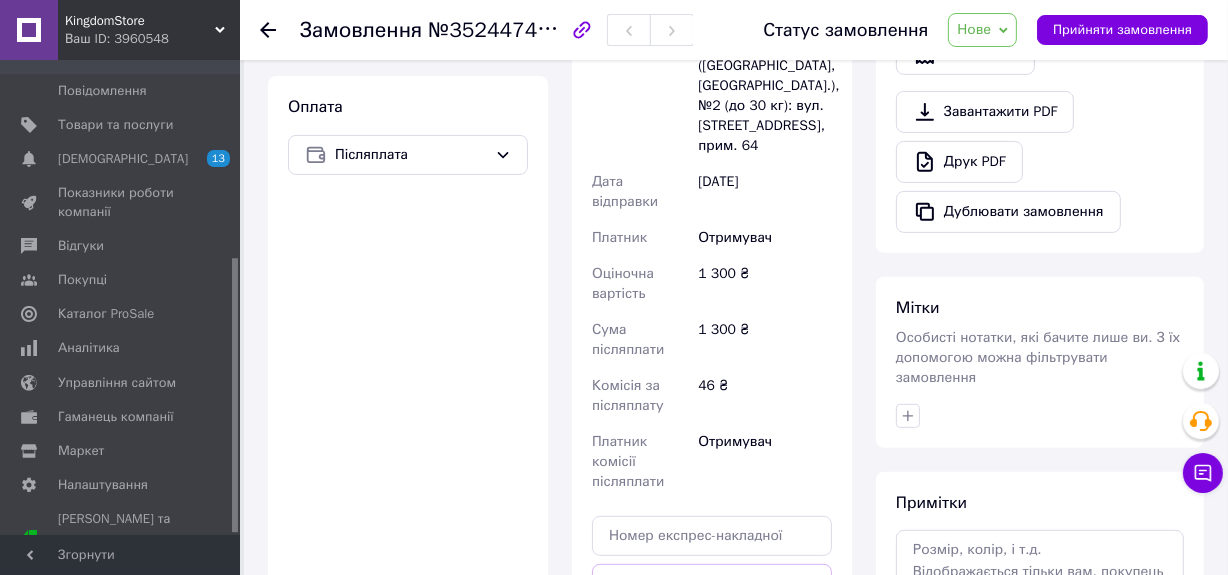 scroll, scrollTop: 818, scrollLeft: 0, axis: vertical 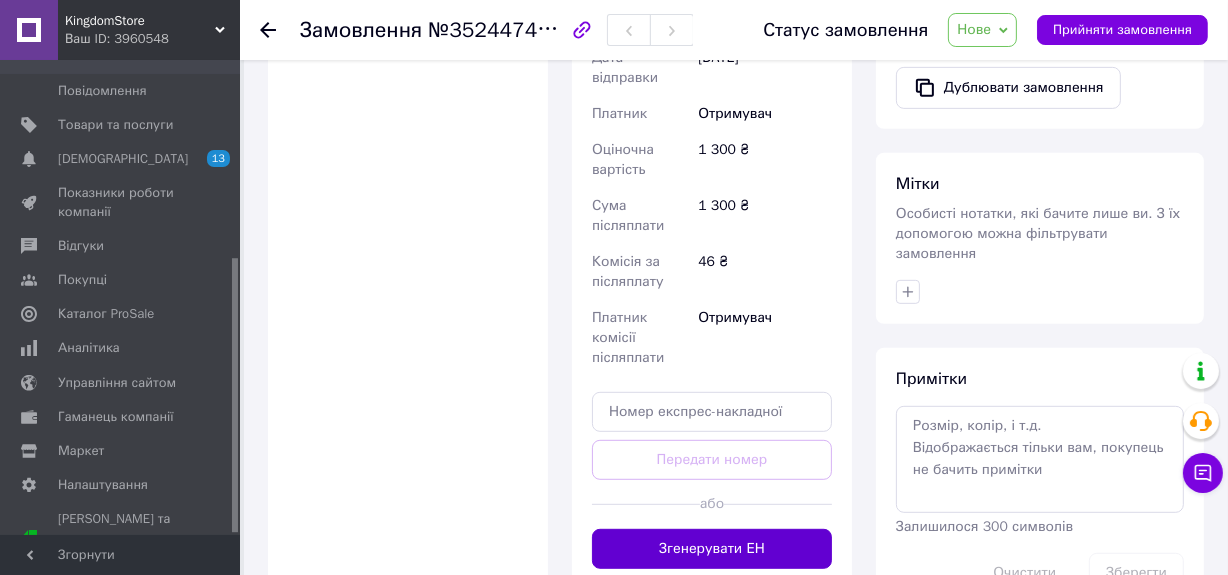 click on "Згенерувати ЕН" at bounding box center (712, 549) 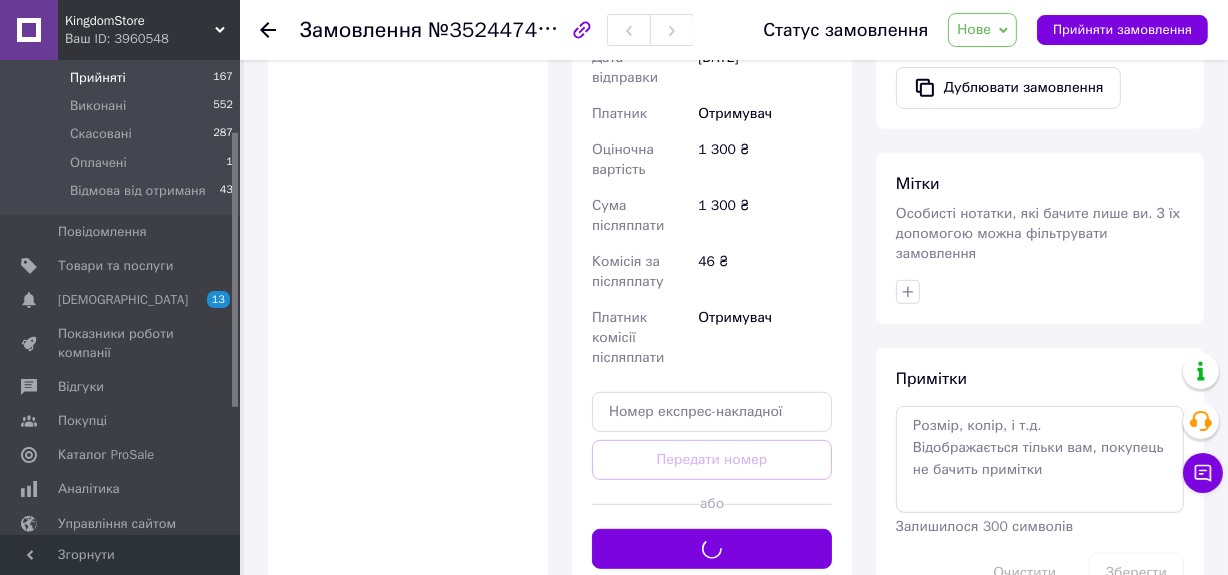 scroll, scrollTop: 70, scrollLeft: 0, axis: vertical 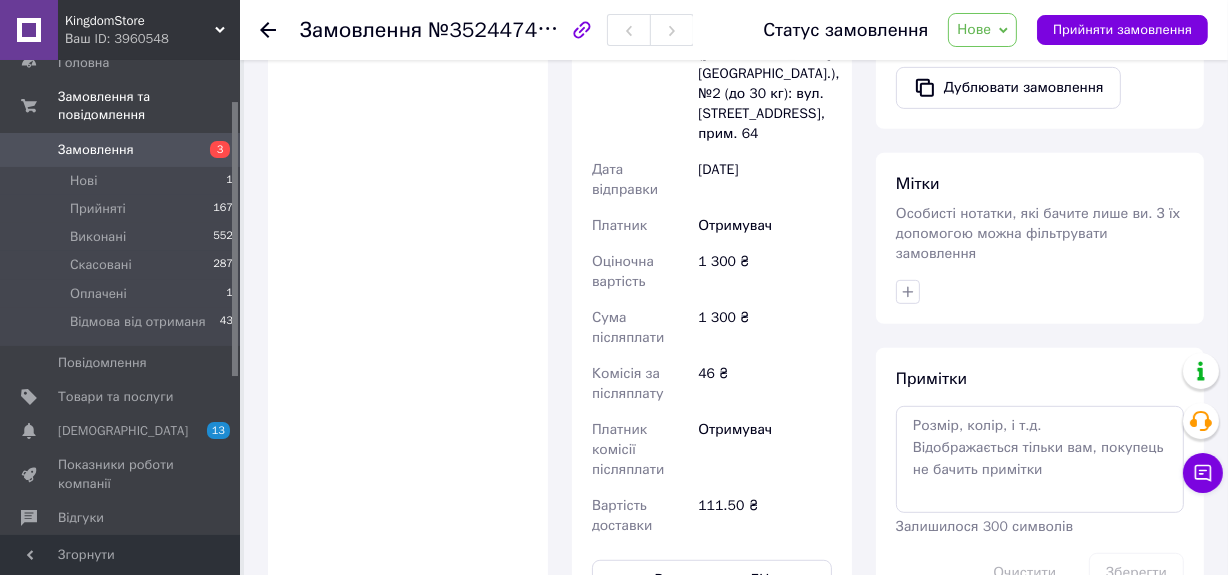click on "Замовлення 3" at bounding box center [122, 150] 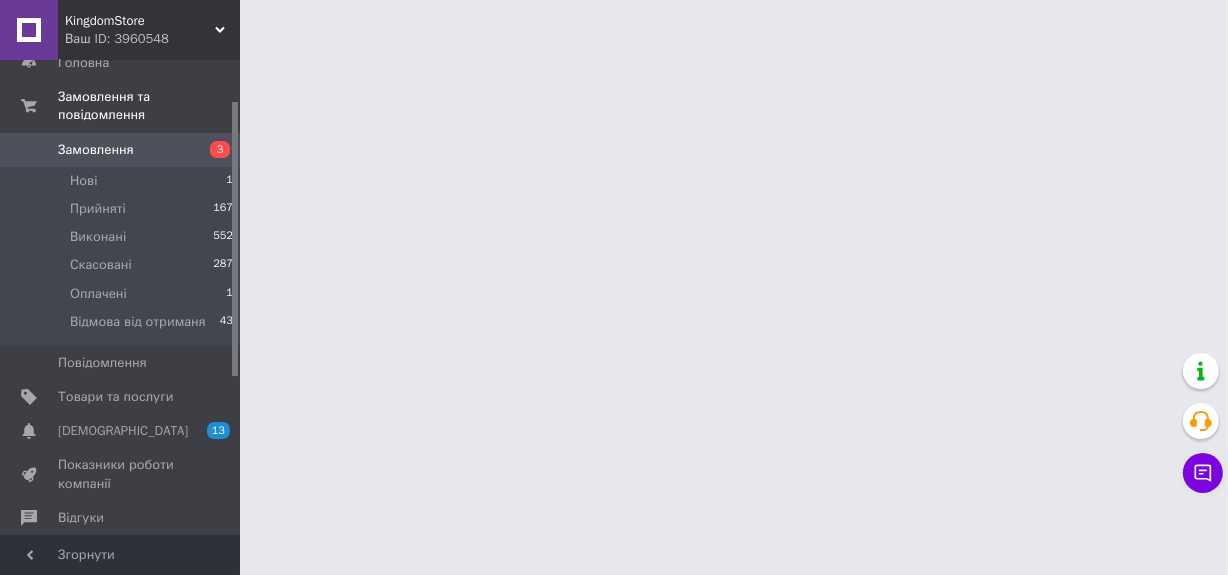 scroll, scrollTop: 0, scrollLeft: 0, axis: both 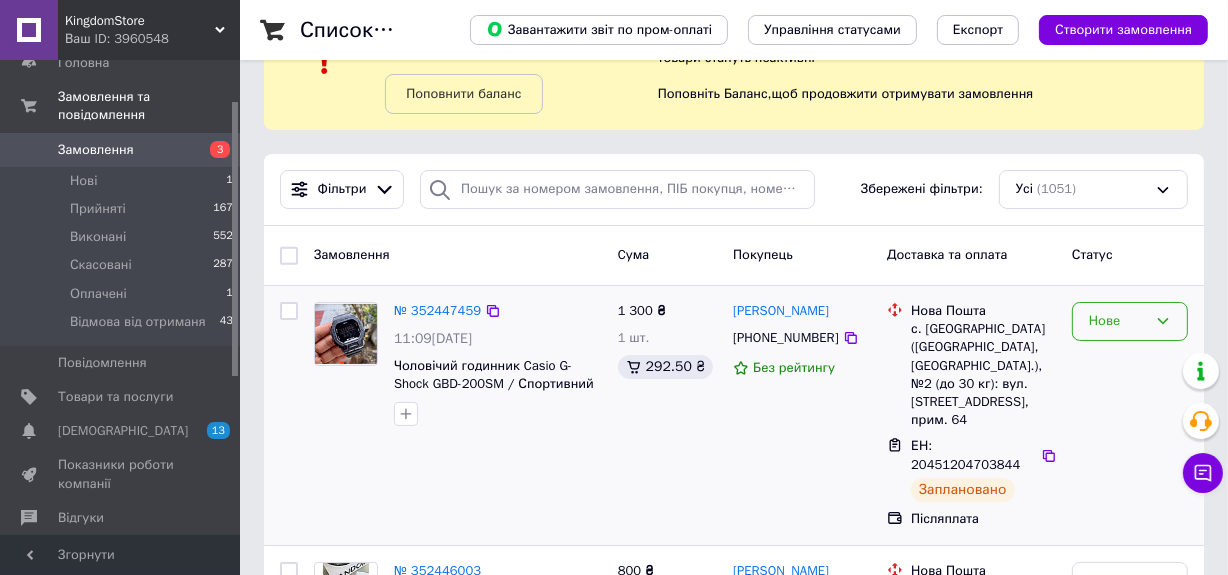 click on "Нове" at bounding box center [1130, 321] 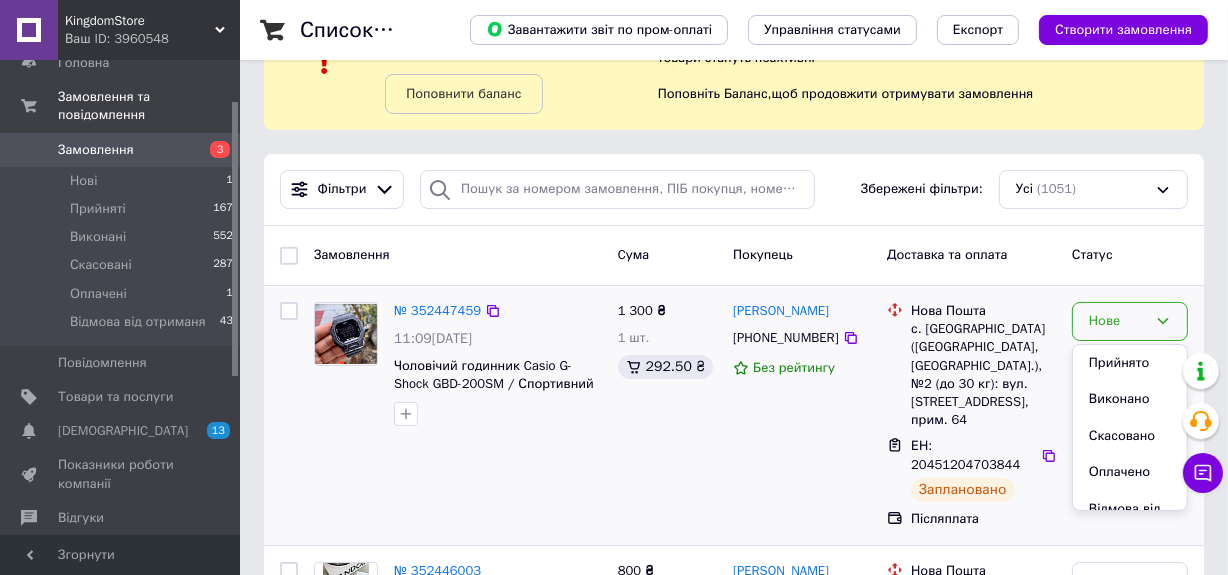 click on "Прийнято" at bounding box center [1130, 363] 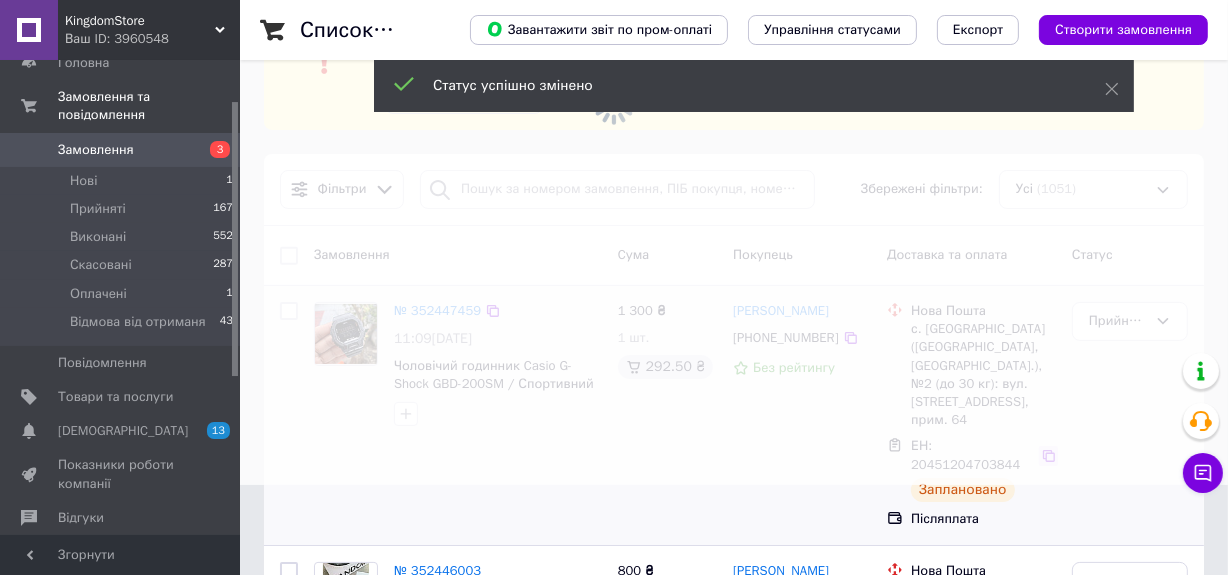 click at bounding box center [614, 197] 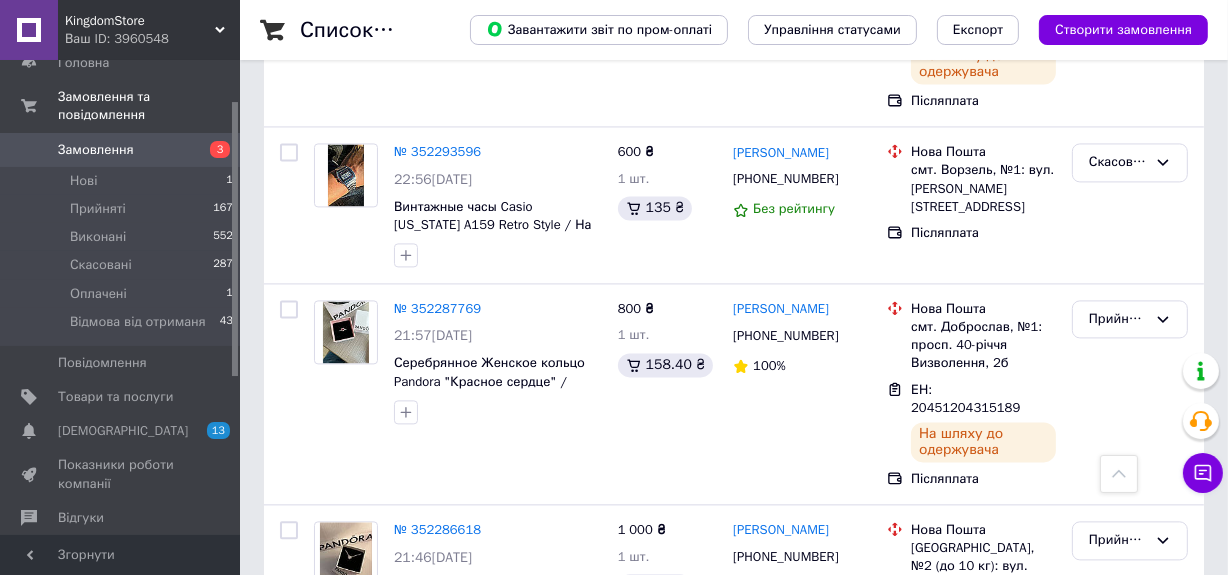 scroll, scrollTop: 3762, scrollLeft: 0, axis: vertical 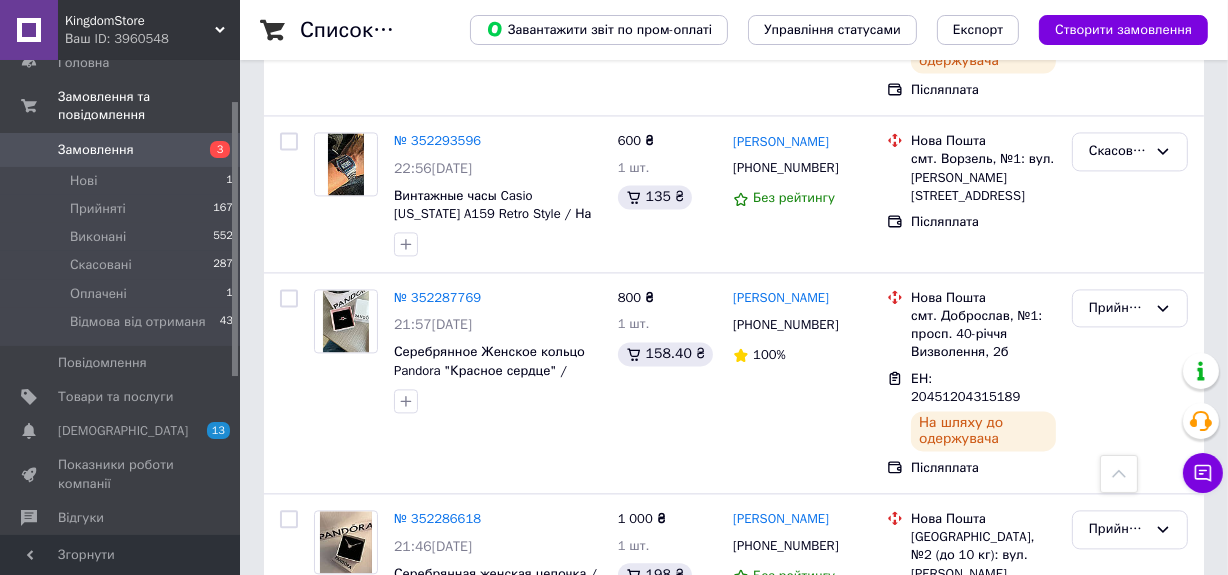 click on "2" at bounding box center (327, 1035) 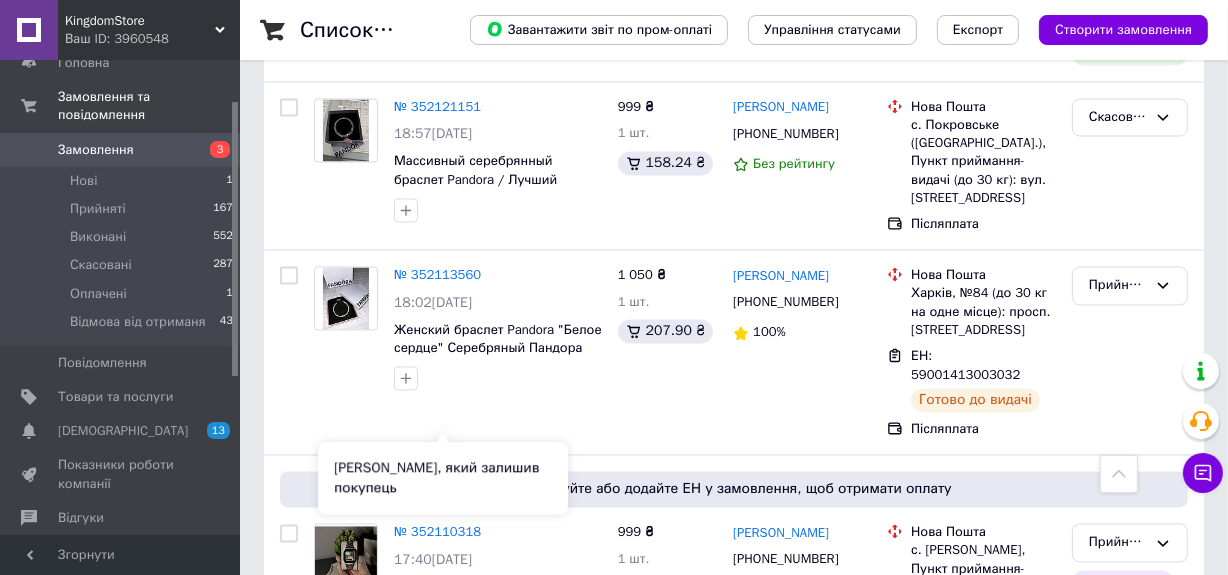scroll, scrollTop: 3363, scrollLeft: 0, axis: vertical 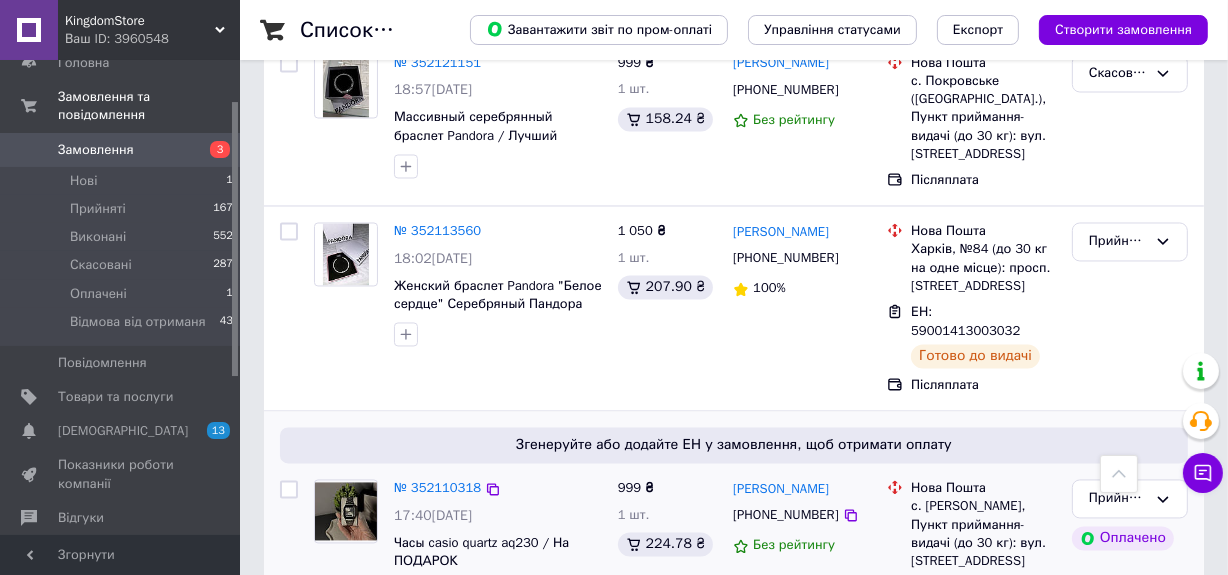 click on "Додати ЕН" at bounding box center (944, 587) 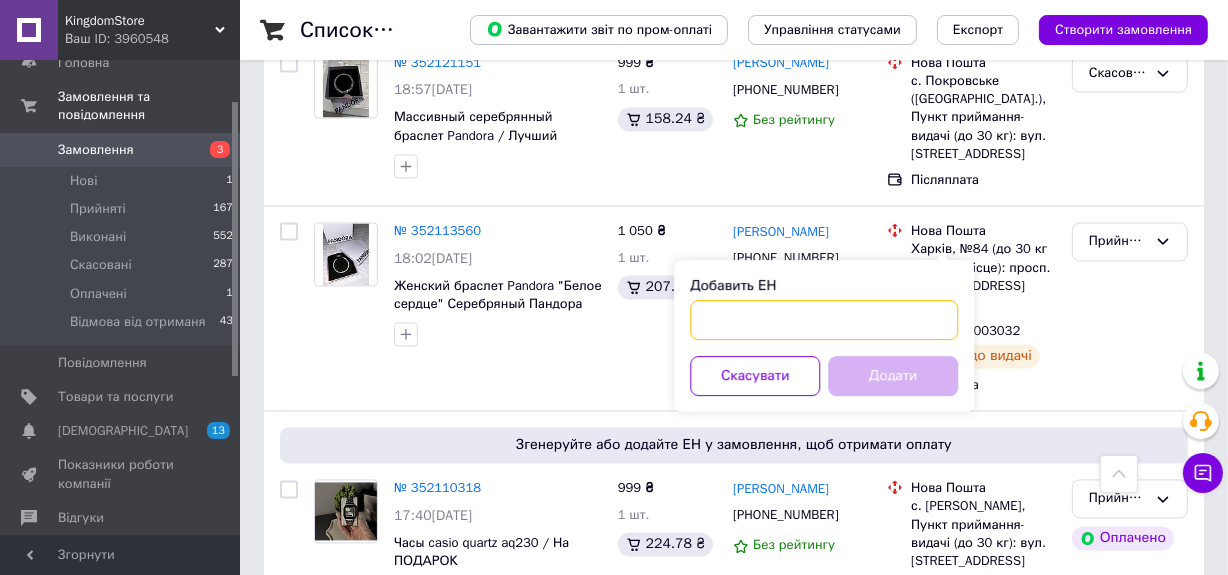 click on "Добавить ЕН" at bounding box center [824, 321] 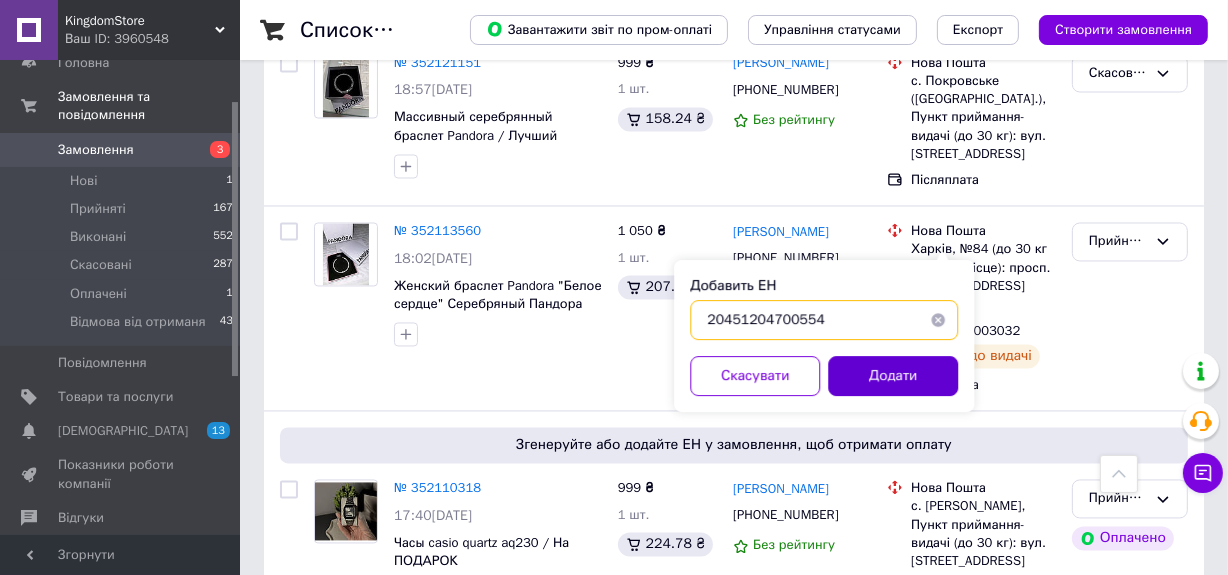 type on "20451204700554" 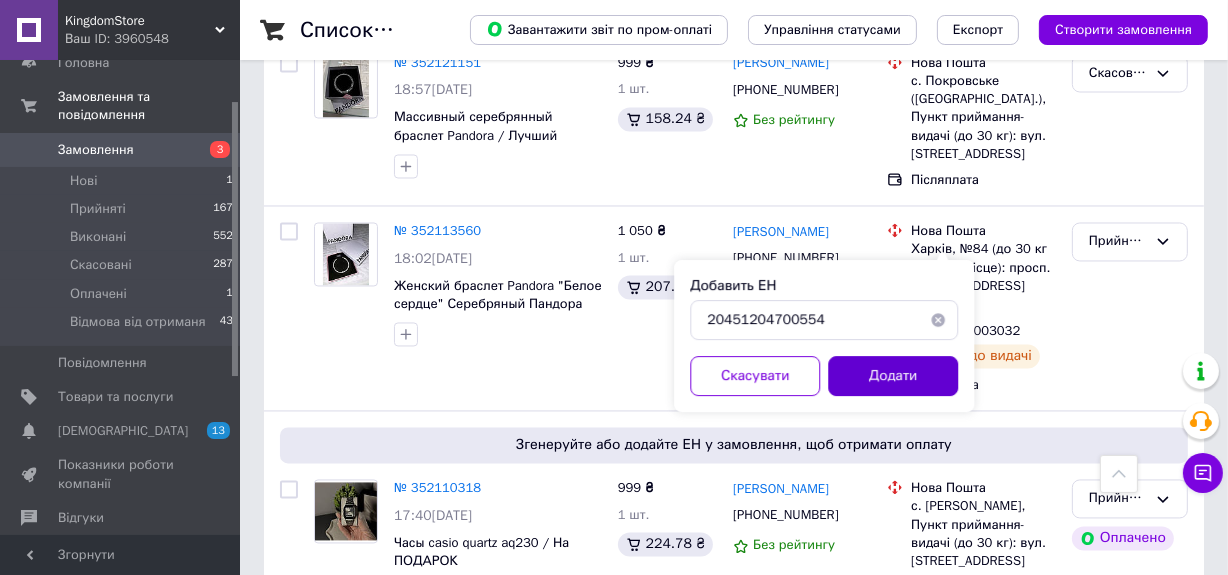 click on "Додати" at bounding box center [893, 377] 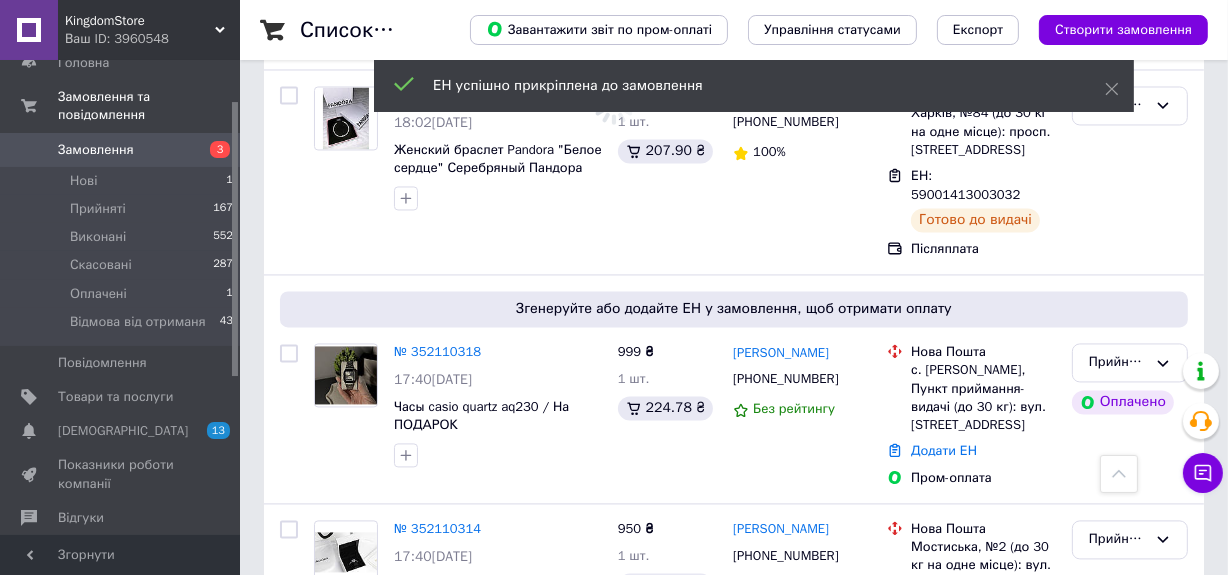 scroll, scrollTop: 3545, scrollLeft: 0, axis: vertical 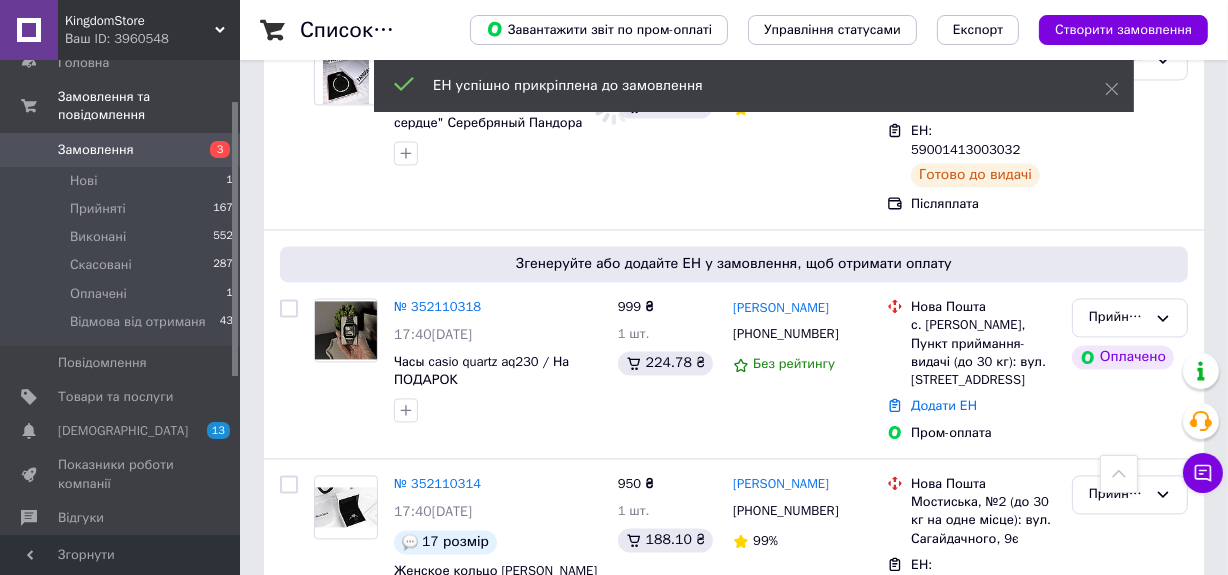 click on "Путивль, №1: просп. [PERSON_NAME][STREET_ADDRESS]" at bounding box center [983, 725] 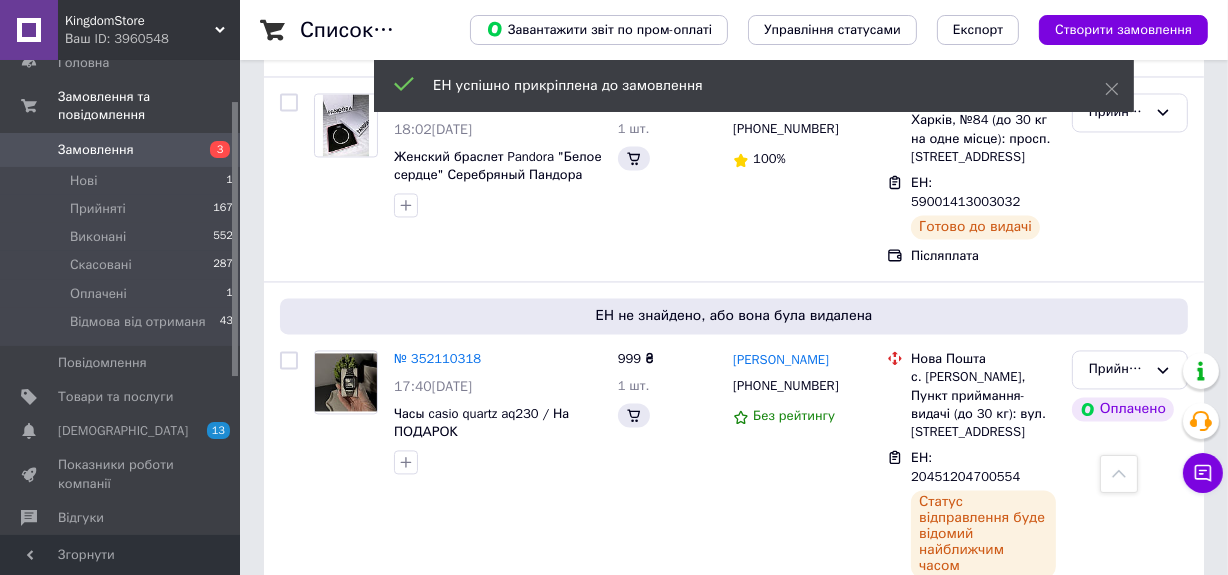 scroll, scrollTop: 3545, scrollLeft: 0, axis: vertical 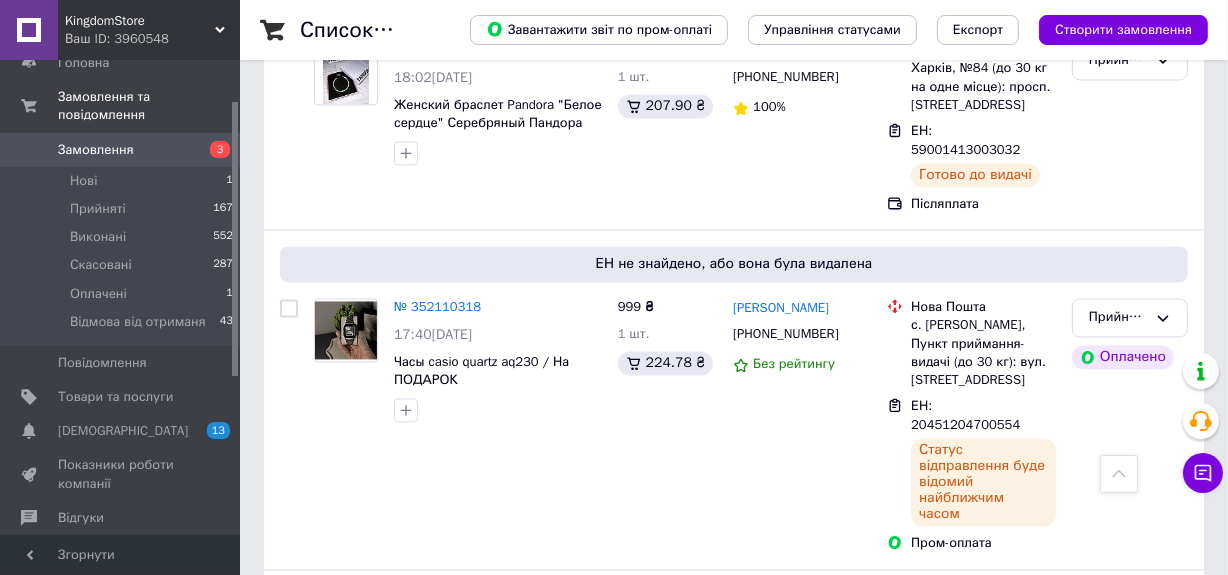 click on "Додати ЕН" at bounding box center (944, 879) 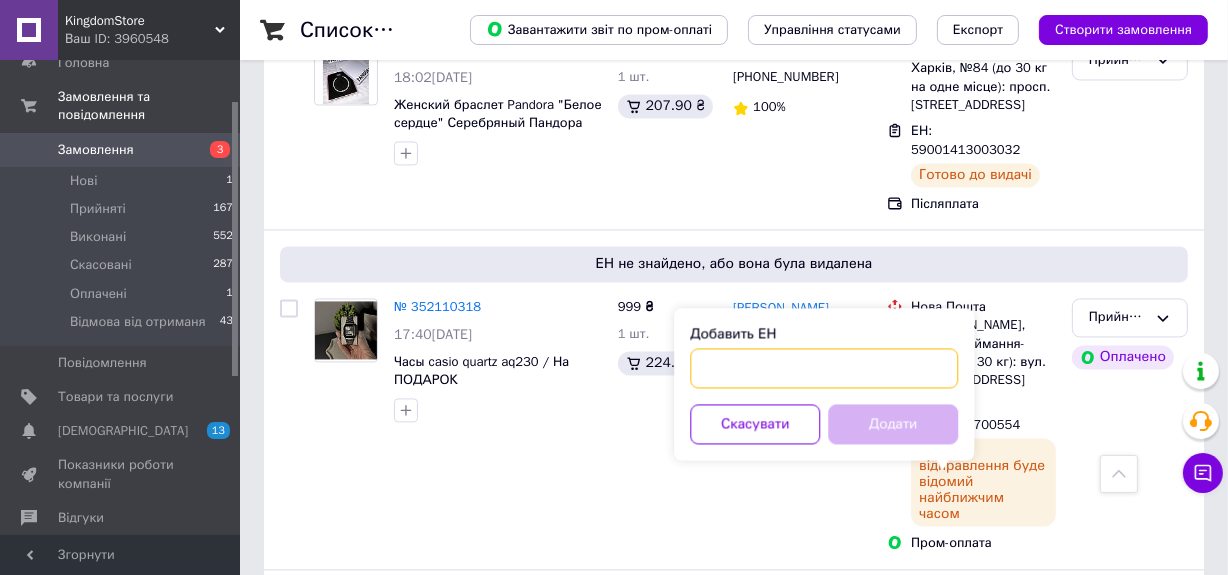 click on "Добавить ЕН" at bounding box center [824, 368] 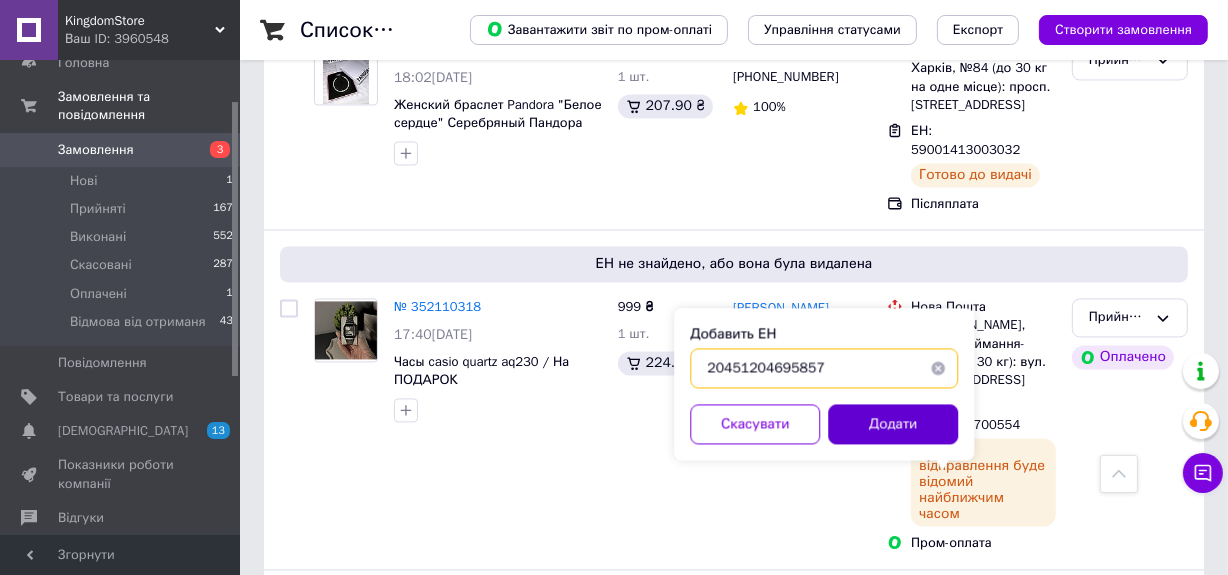 type on "20451204695857" 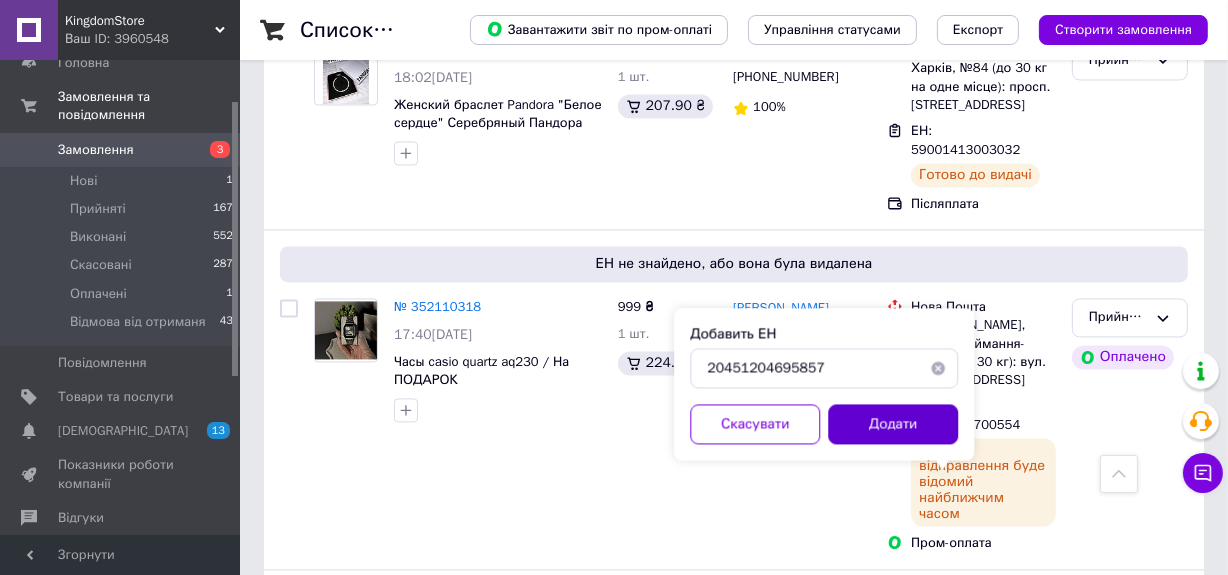 click on "Додати" at bounding box center (893, 424) 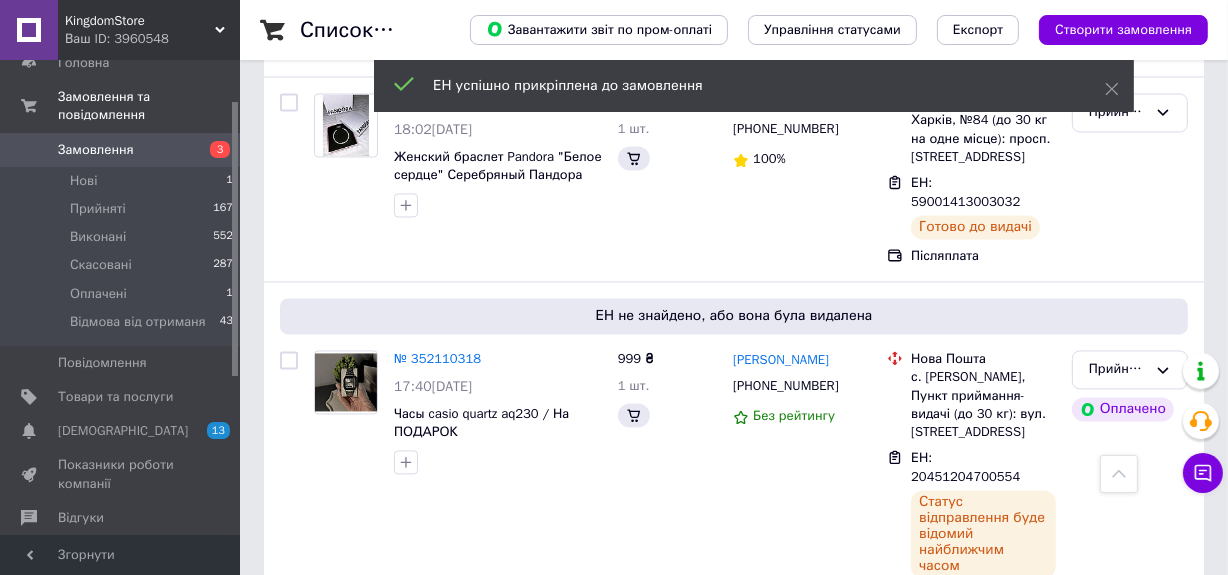 scroll, scrollTop: 3545, scrollLeft: 0, axis: vertical 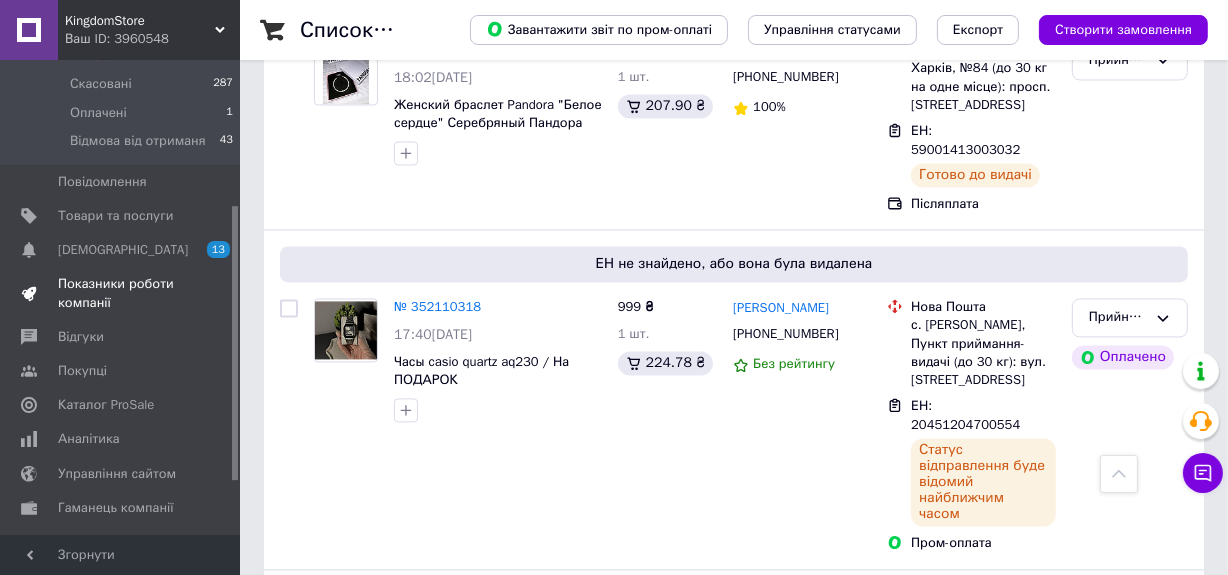 click on "Показники роботи компанії" at bounding box center [121, 293] 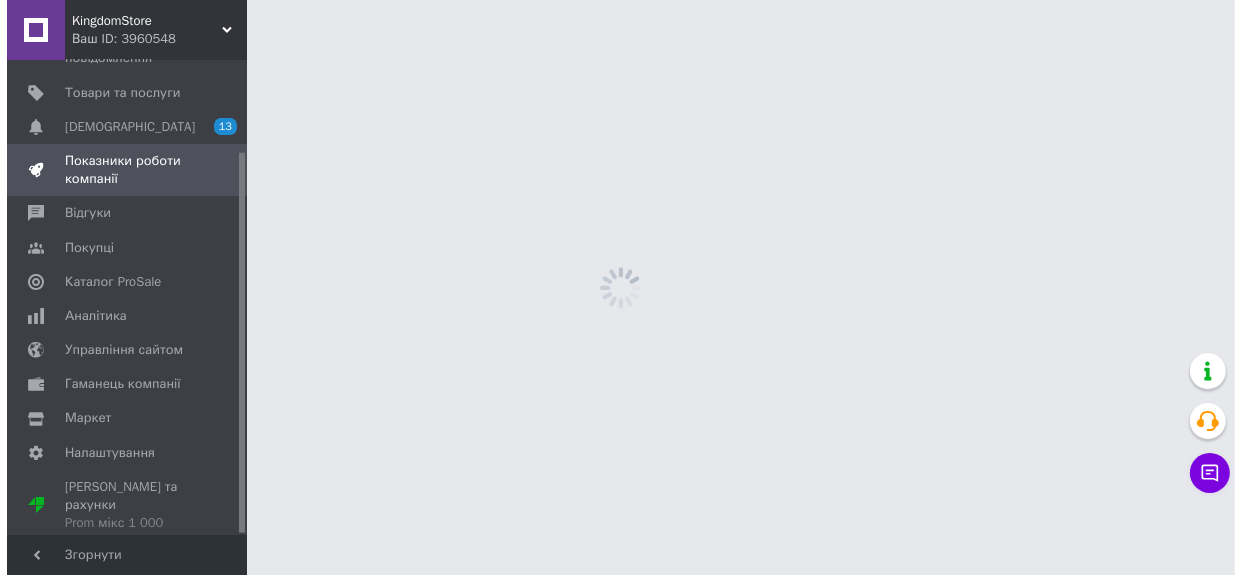scroll, scrollTop: 0, scrollLeft: 0, axis: both 